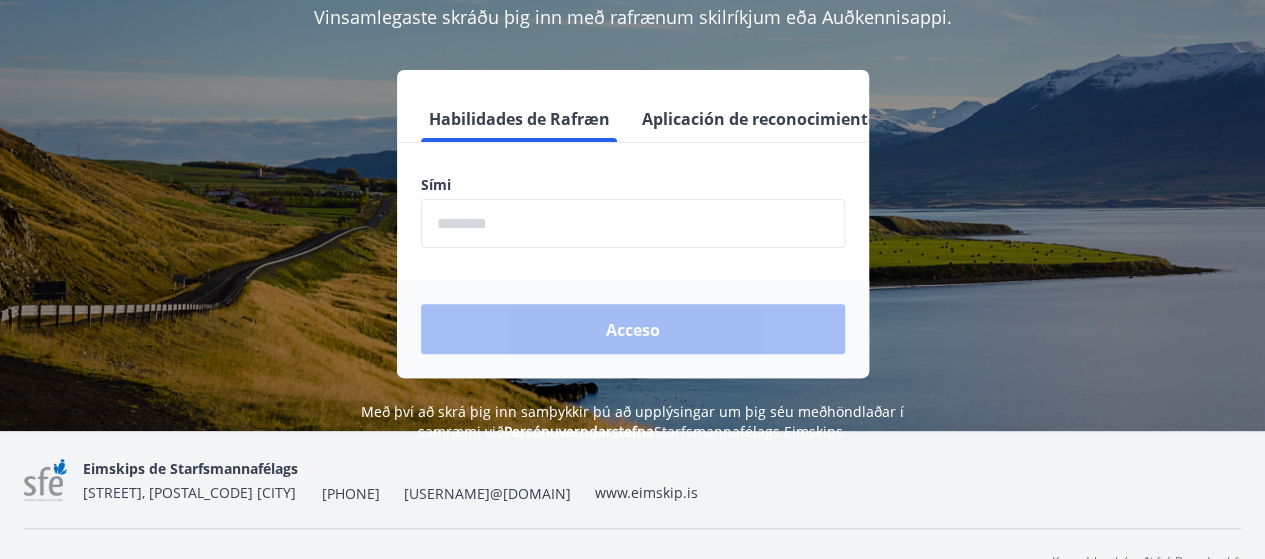 scroll, scrollTop: 214, scrollLeft: 0, axis: vertical 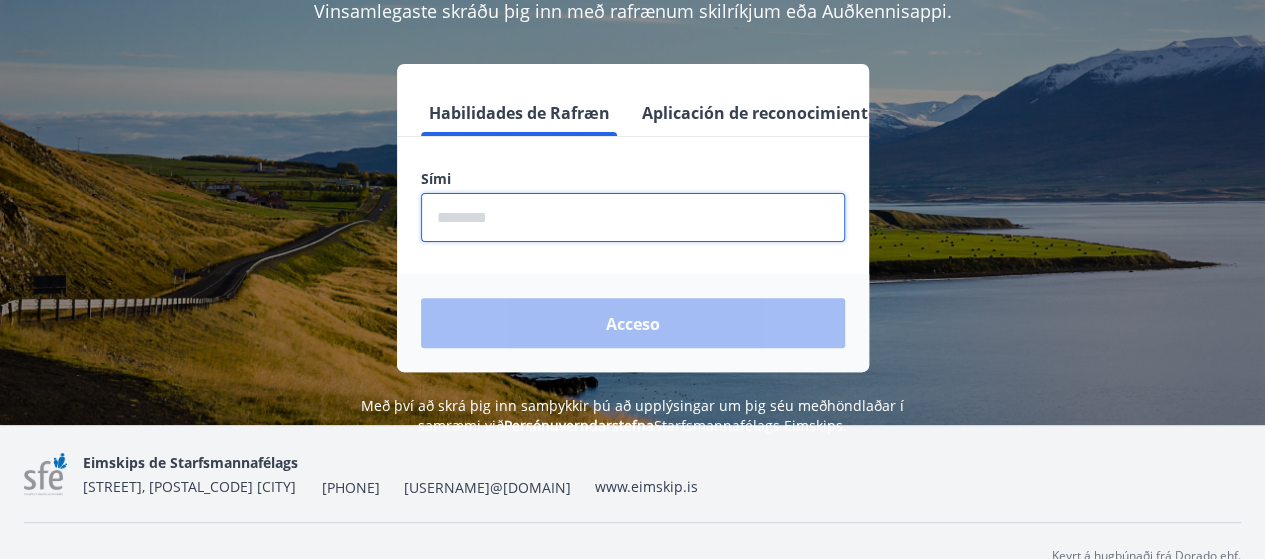 click at bounding box center (633, 217) 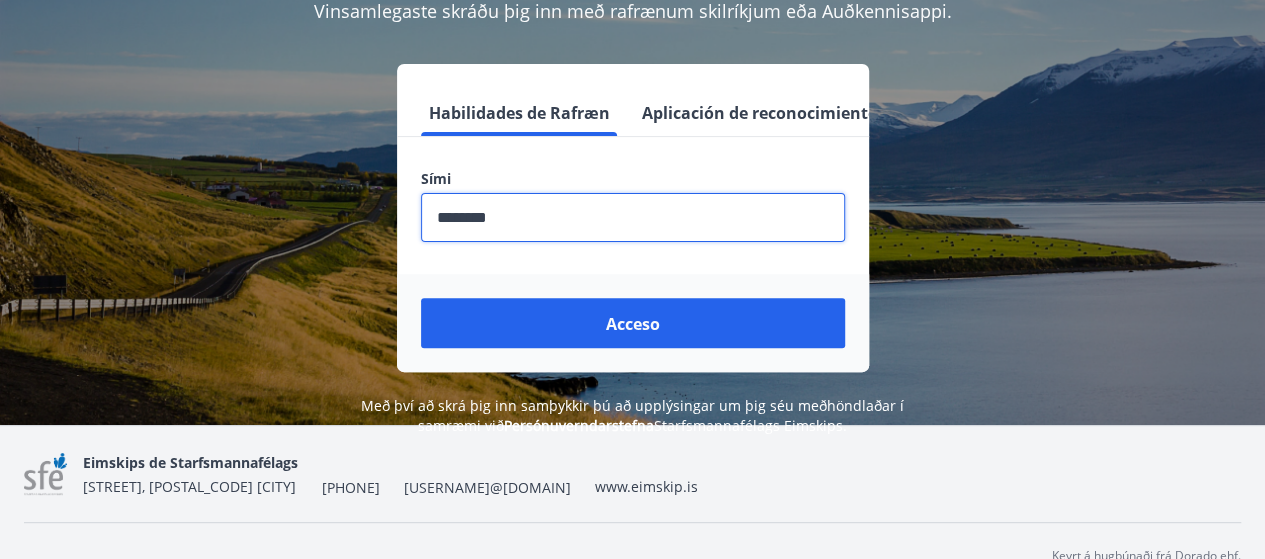 type on "********" 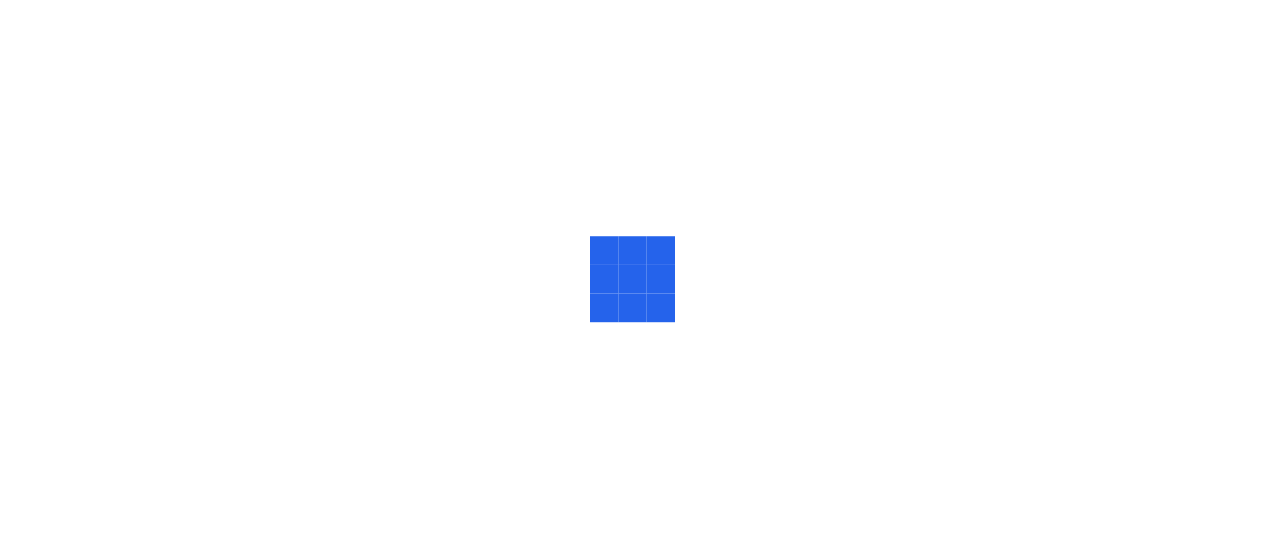 scroll, scrollTop: 0, scrollLeft: 0, axis: both 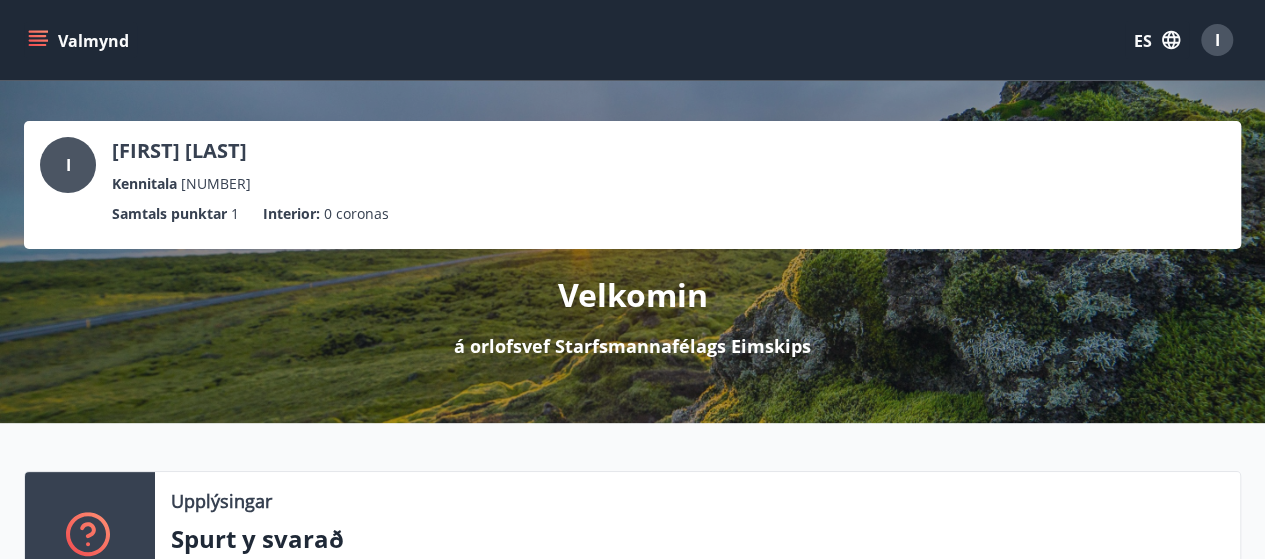 click 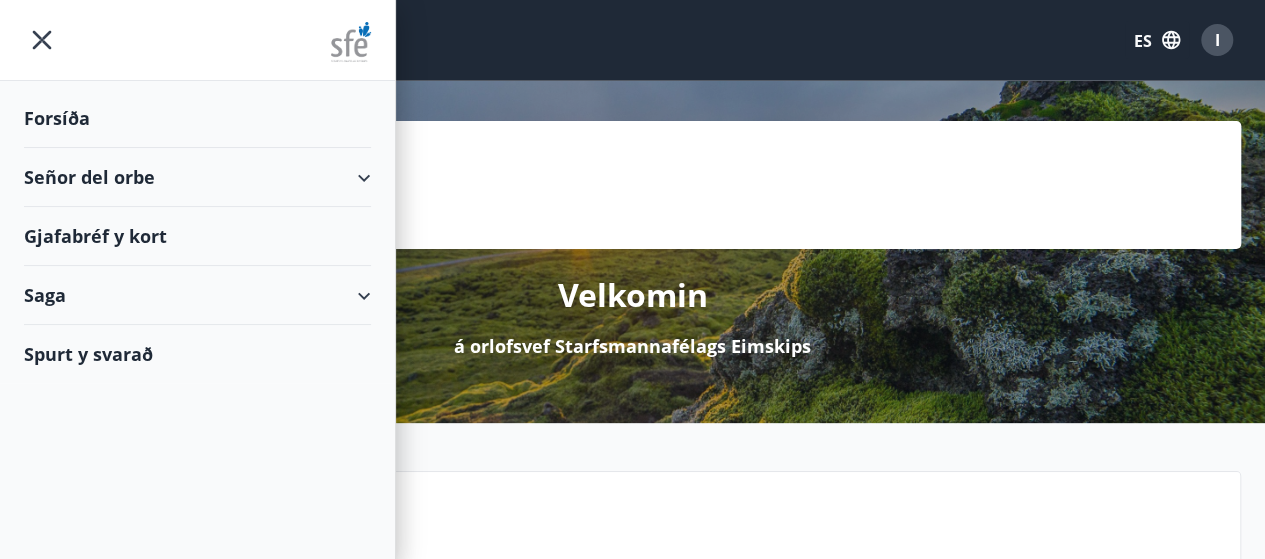 click on "Señor del orbe" at bounding box center [89, 177] 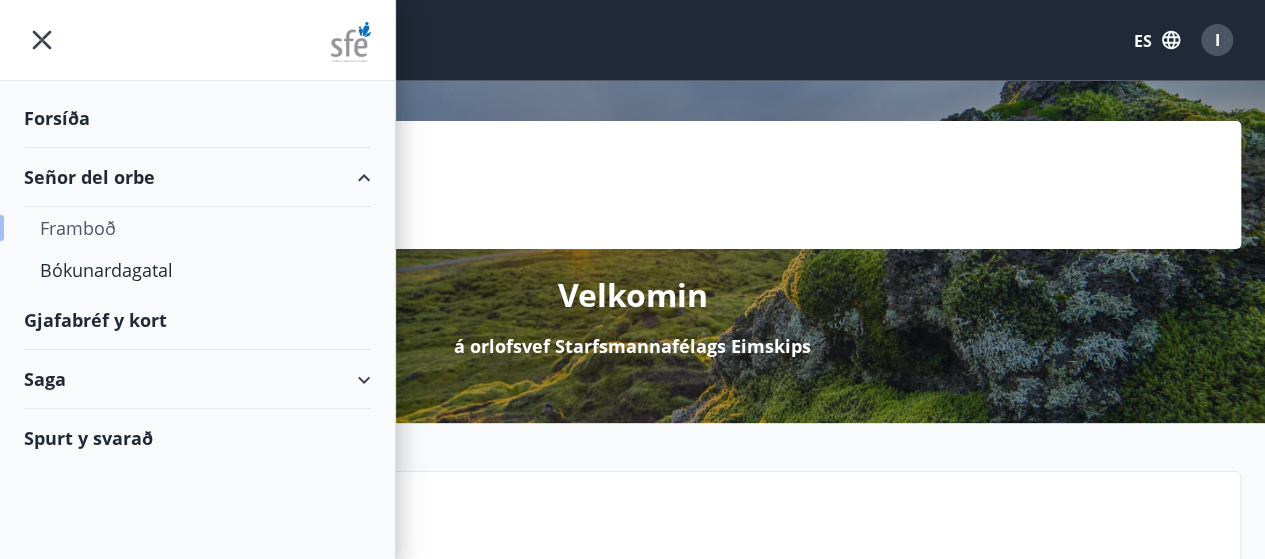 click on "Framboð" at bounding box center (78, 228) 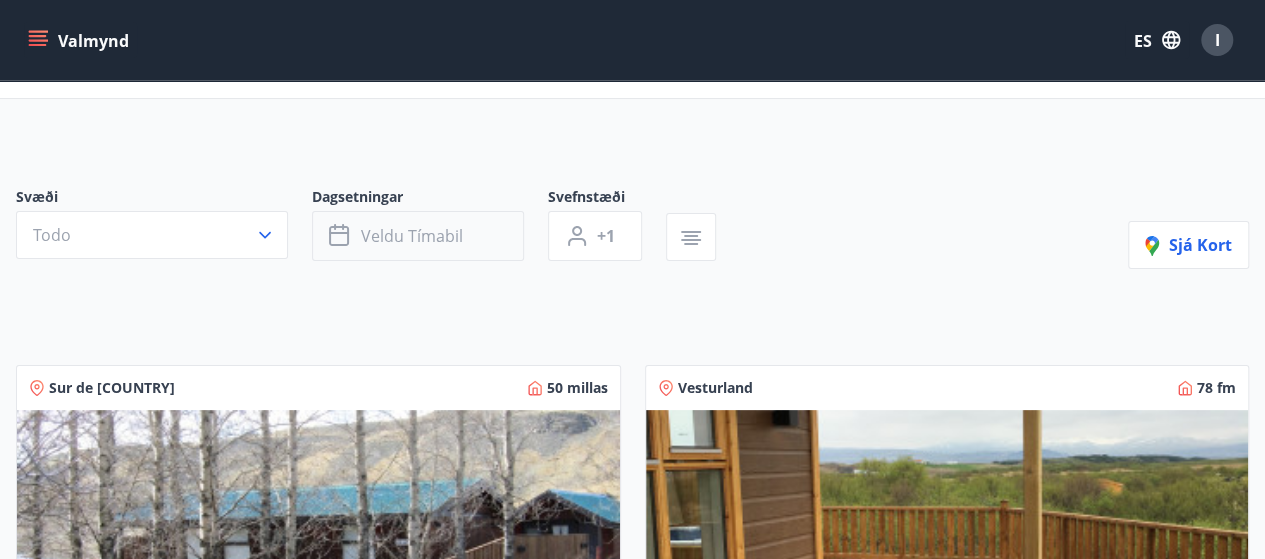 scroll, scrollTop: 70, scrollLeft: 0, axis: vertical 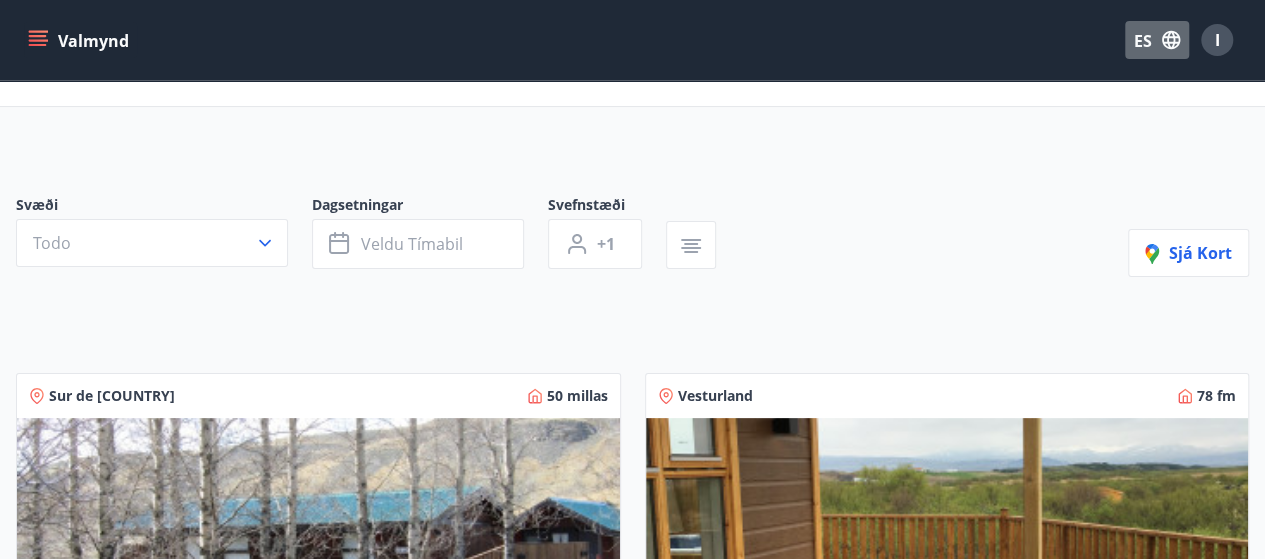 click 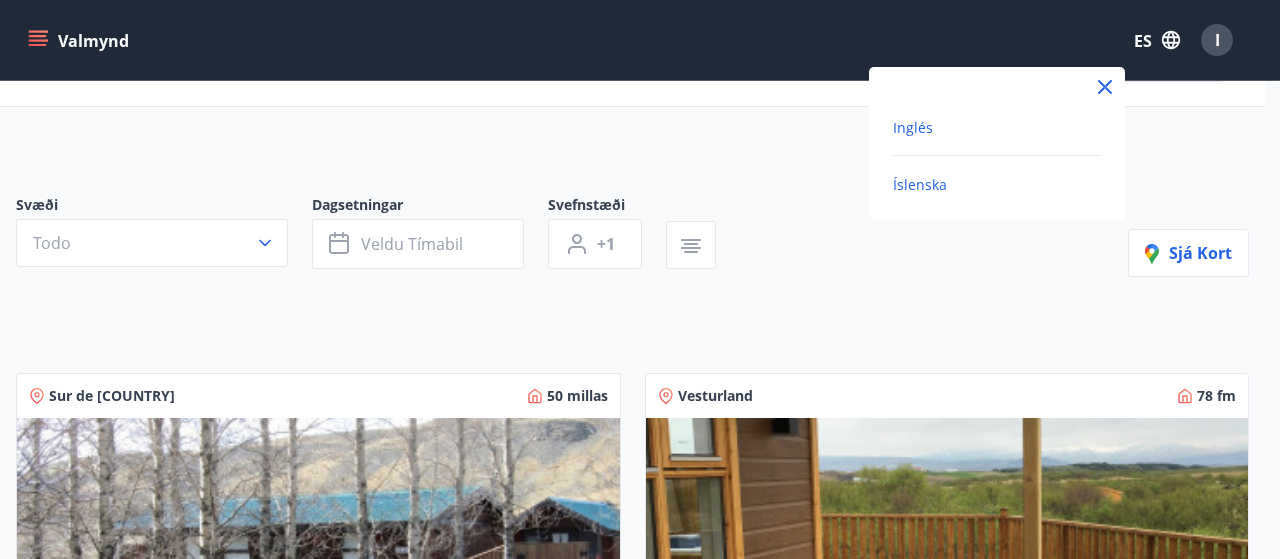 click on "Inglés" at bounding box center (913, 127) 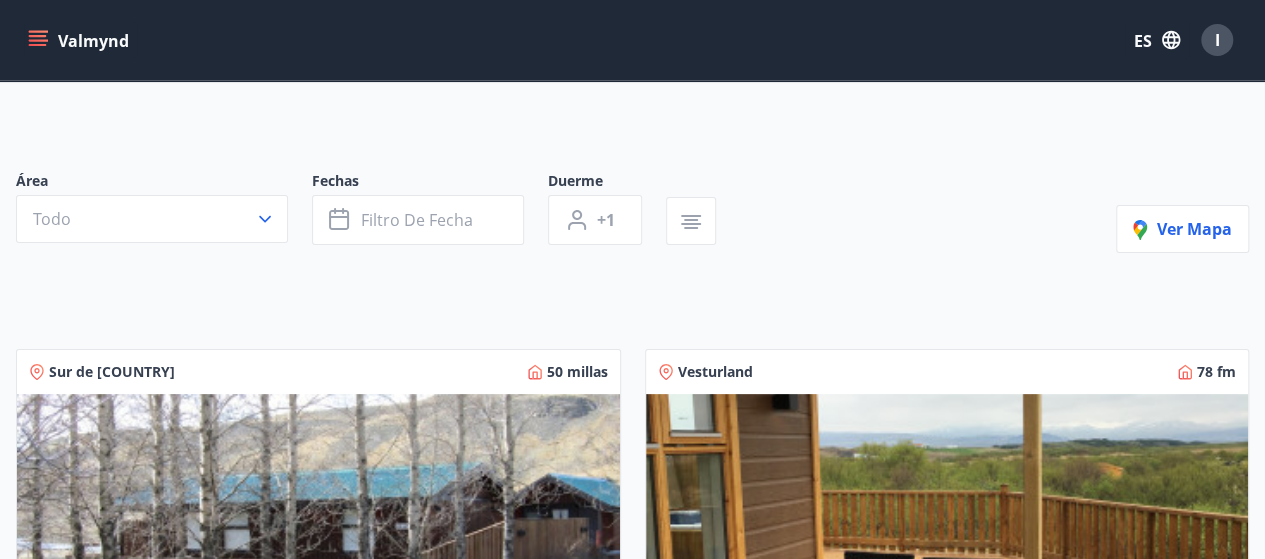 scroll, scrollTop: 95, scrollLeft: 0, axis: vertical 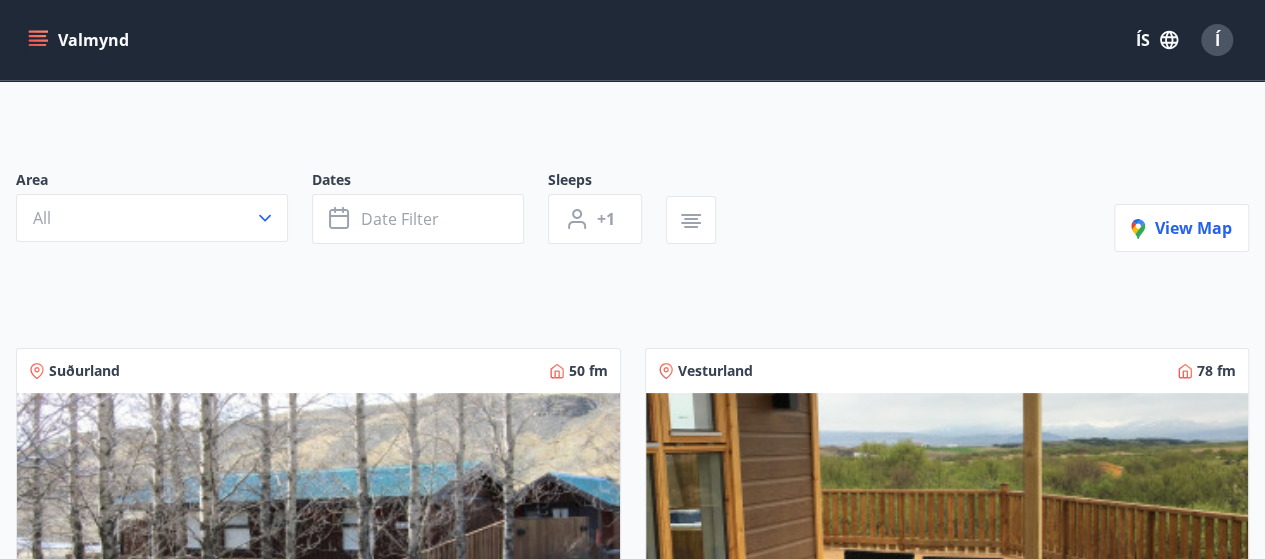 click on "Solsetur í [REGION] Húsið er 50 fm með svefn aðstöðu fyrir 9 manns Nánar Vesturland 78 fm 3 8 Svignaskarð 34 Húsið er 78 fm með svefn aðstöðu fyrir 8 manns Nánar Suðurland 80 fm 3 7 Miðengi 2 Húsið er 80 fm með svefn aðstöðu fyrir 7 manns Nánar Suðurland 80 fm 3 7 Miðengi 1 Húsið er 80 fm með svefn aðstöðu fyrir 7 manns Nánar Vesturland 60 fm 3 8 Arnarborg Húsið er 60 fm með svefn aðstöðu fyrir 7 manns Nánar Norðurland 60 fm 3 7 Kjarnaból - Gata mánans 4 Húsið er 60 fm með svefn aðstöðu fyrir 6 manns Nánar Suðurland 108 fm 4 6 Iðustekkur Húsið er 108 fm með svefn aðstöðu fyrir 6 manns Nánar Norðurland 145 fm 4 10 Heiðarlundur 2b Húsið er 145 fm með svefn aðstöðu fyrir 10 manns Nánar" at bounding box center (632, 1315) 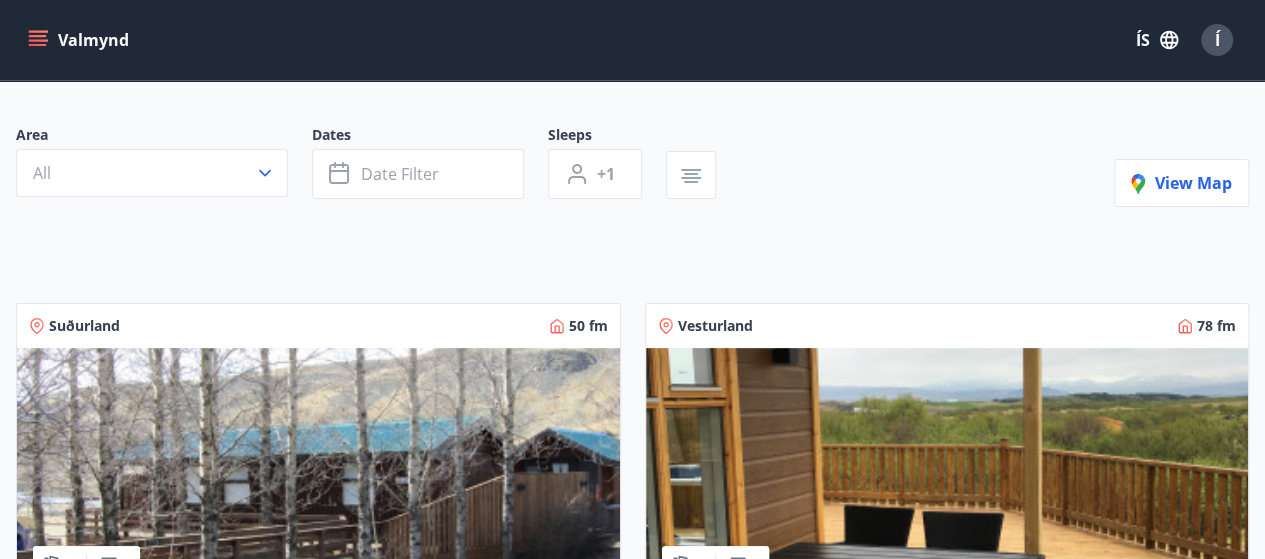 scroll, scrollTop: 140, scrollLeft: 0, axis: vertical 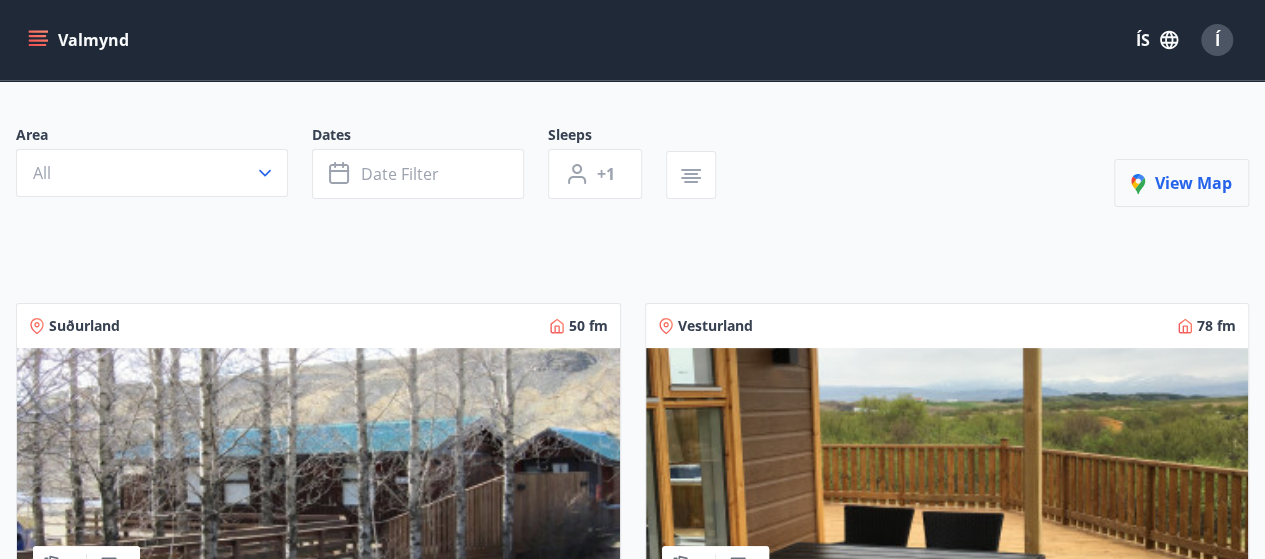 click 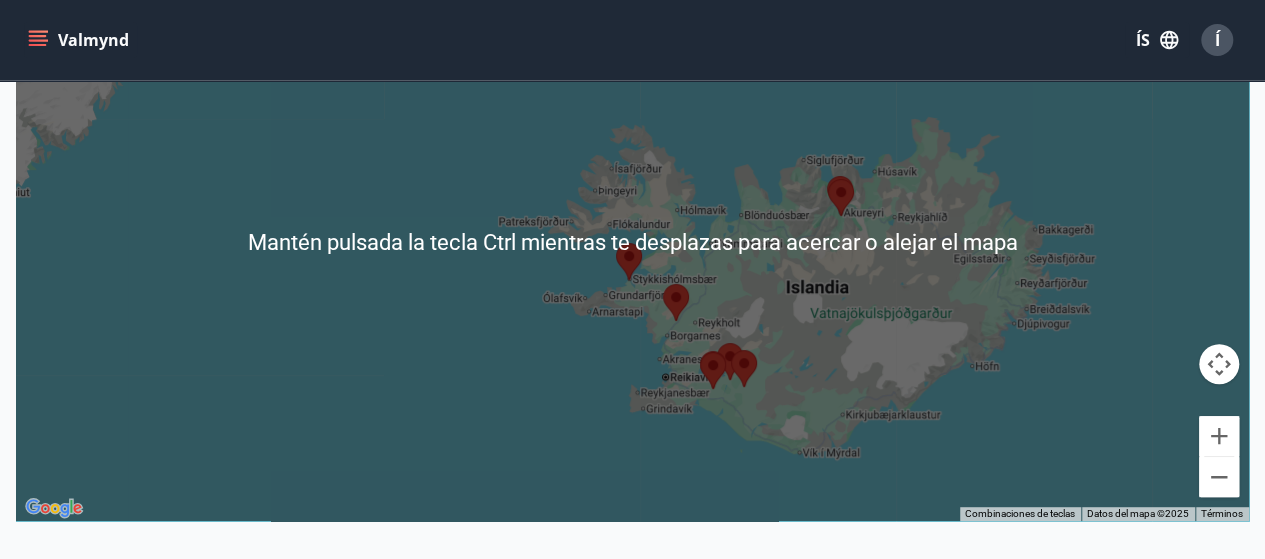 scroll, scrollTop: 322, scrollLeft: 0, axis: vertical 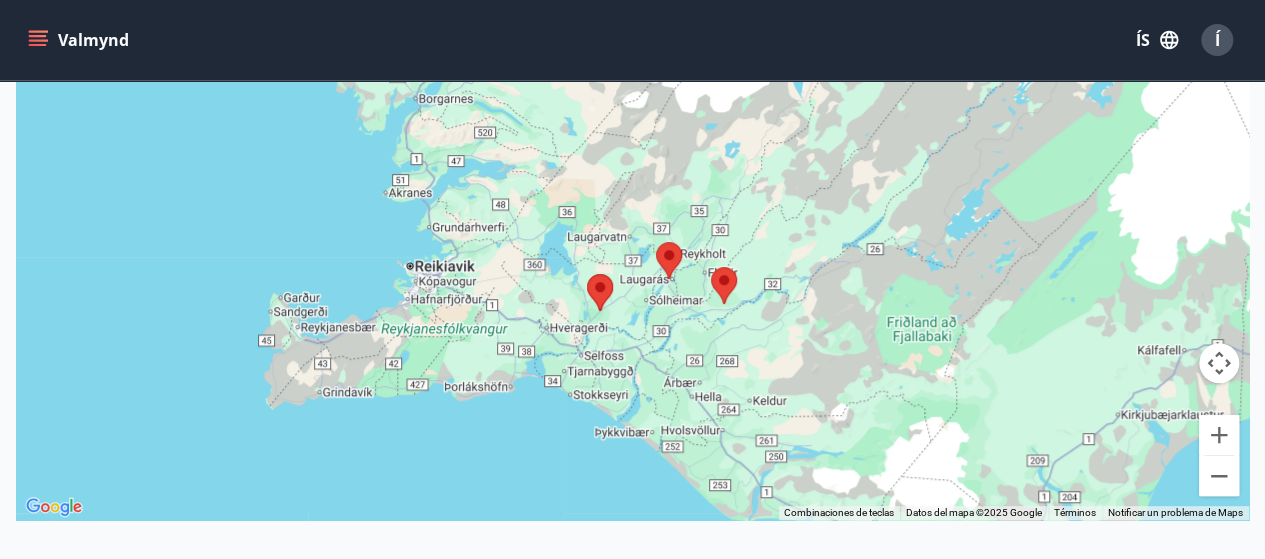 click at bounding box center [656, 242] 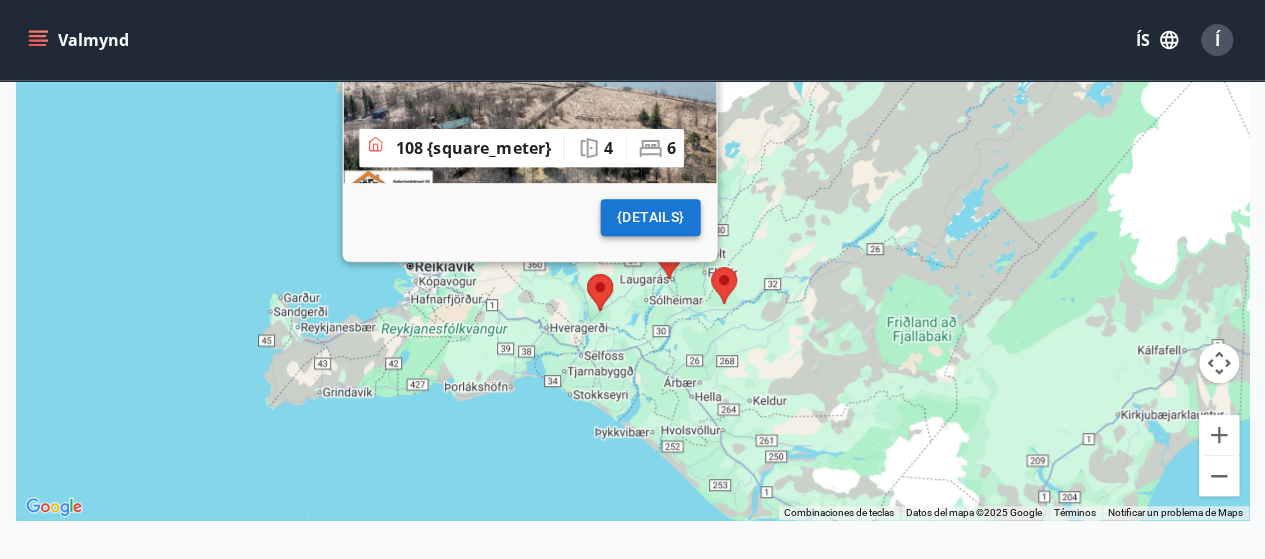 click on "{details}" at bounding box center (650, 217) 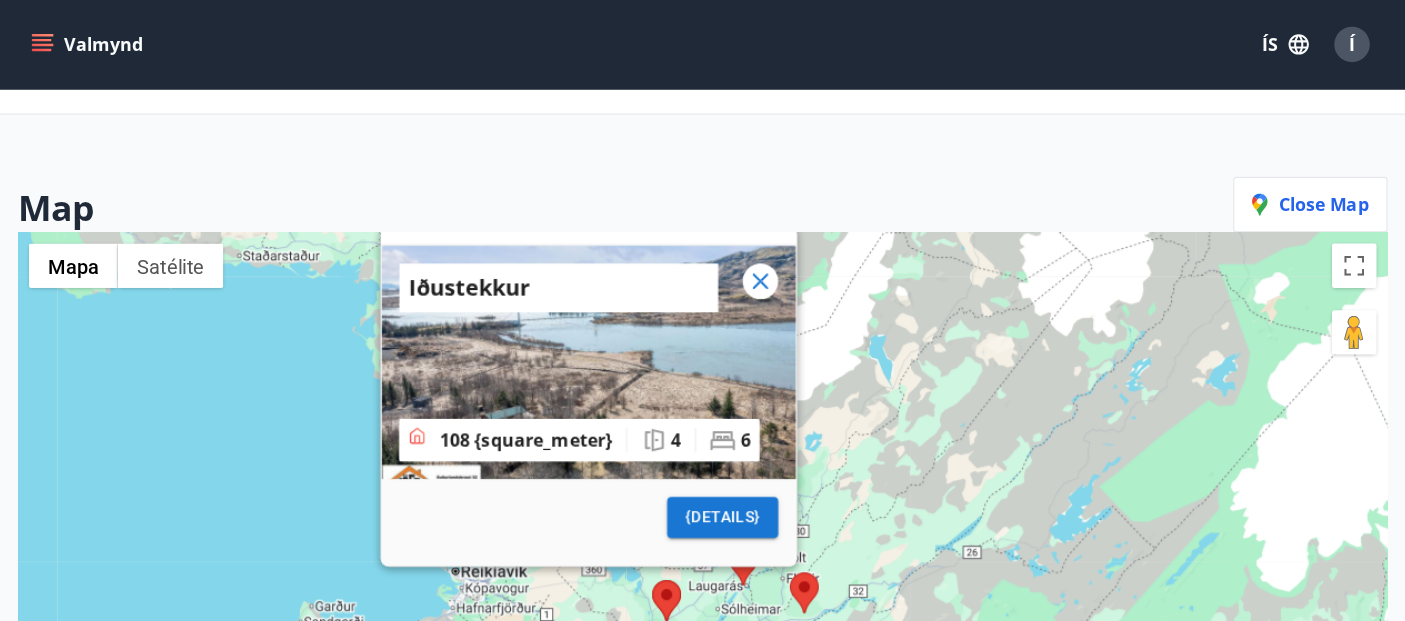 scroll, scrollTop: 0, scrollLeft: 0, axis: both 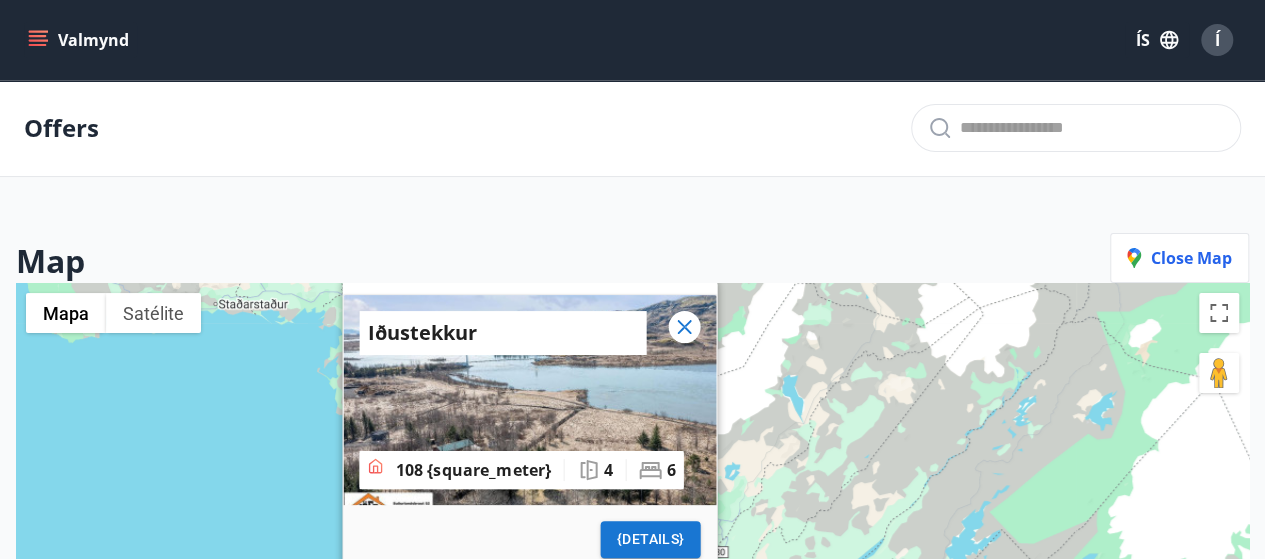 type 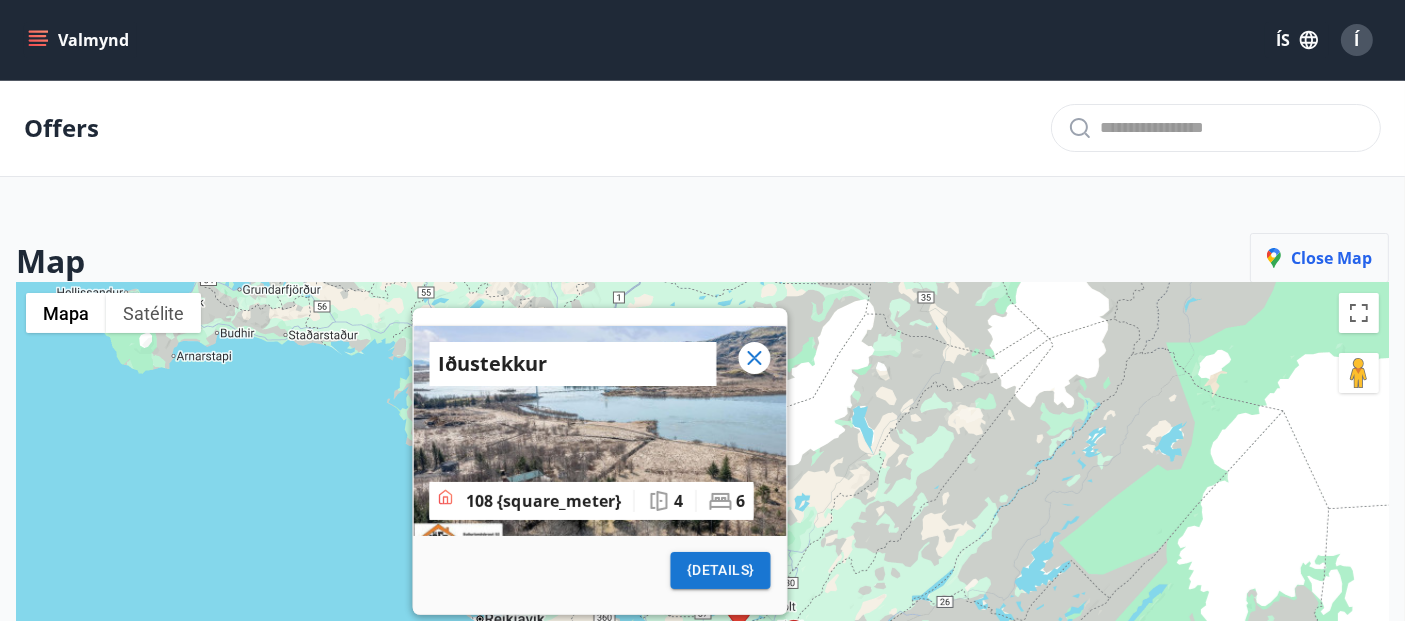 click on "Close map" at bounding box center [1319, 258] 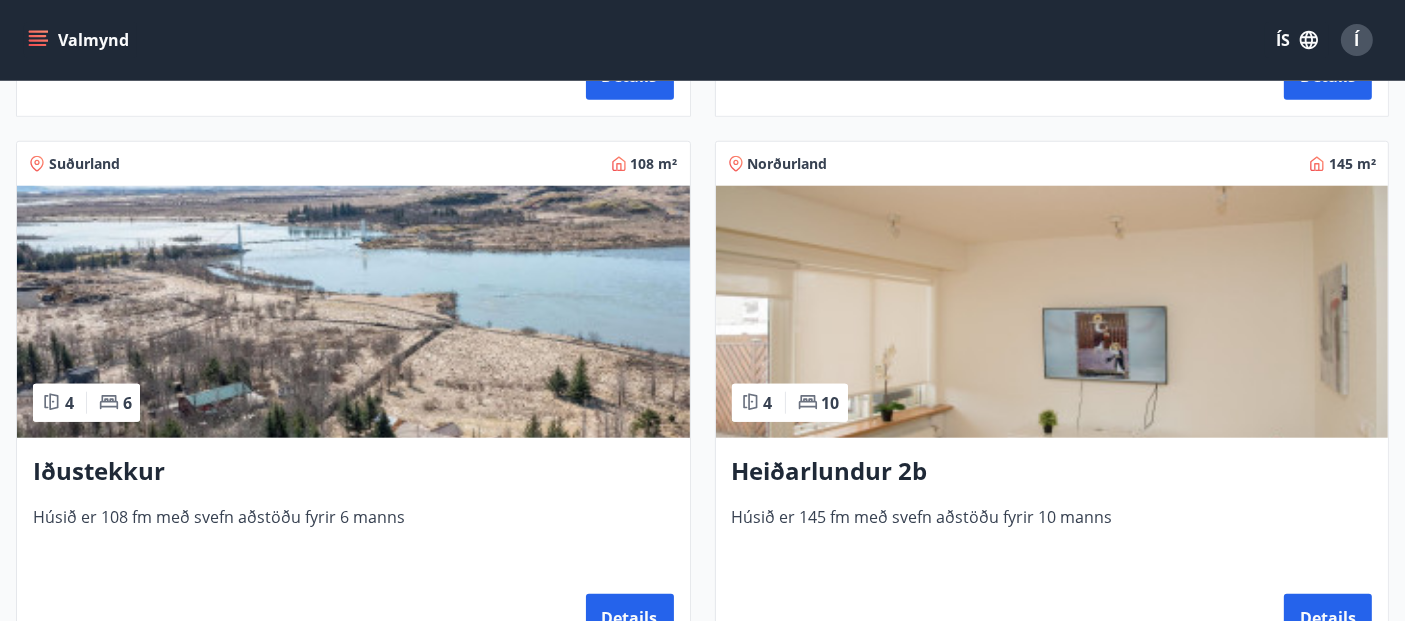 scroll, scrollTop: 1891, scrollLeft: 0, axis: vertical 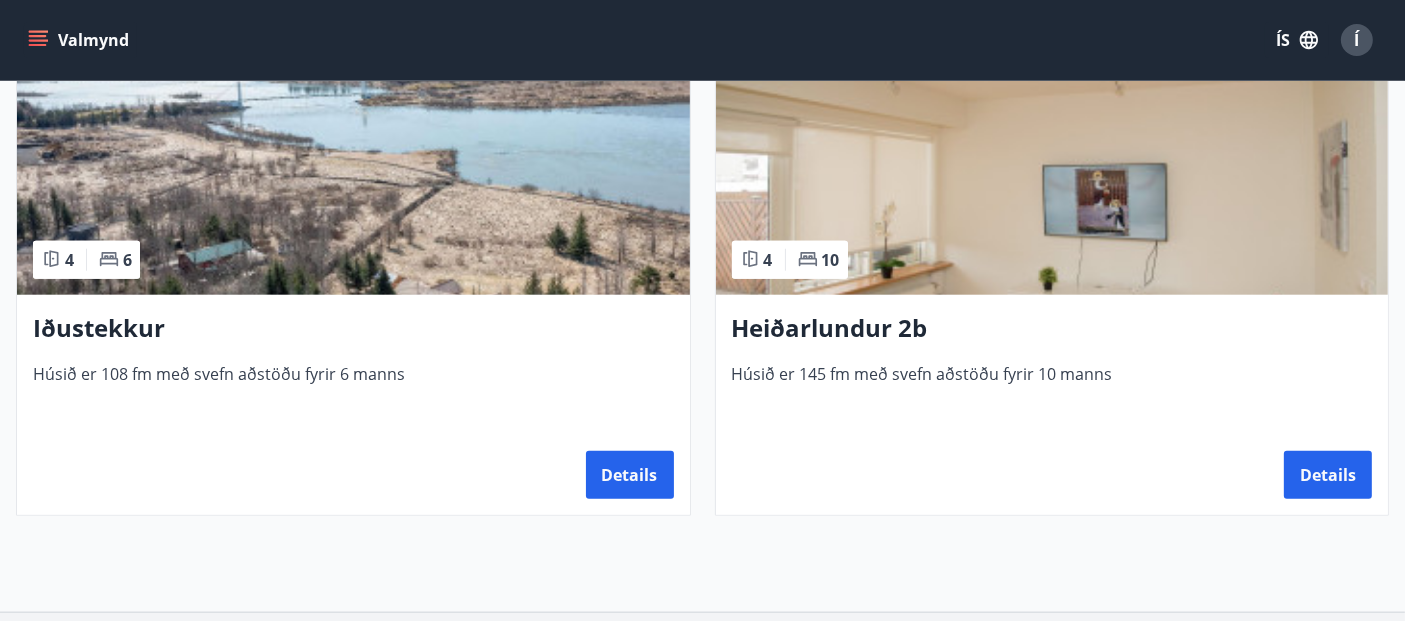 click on "Húsið er 108 fm með svefn aðstöðu fyrir 6 manns" at bounding box center (353, 396) 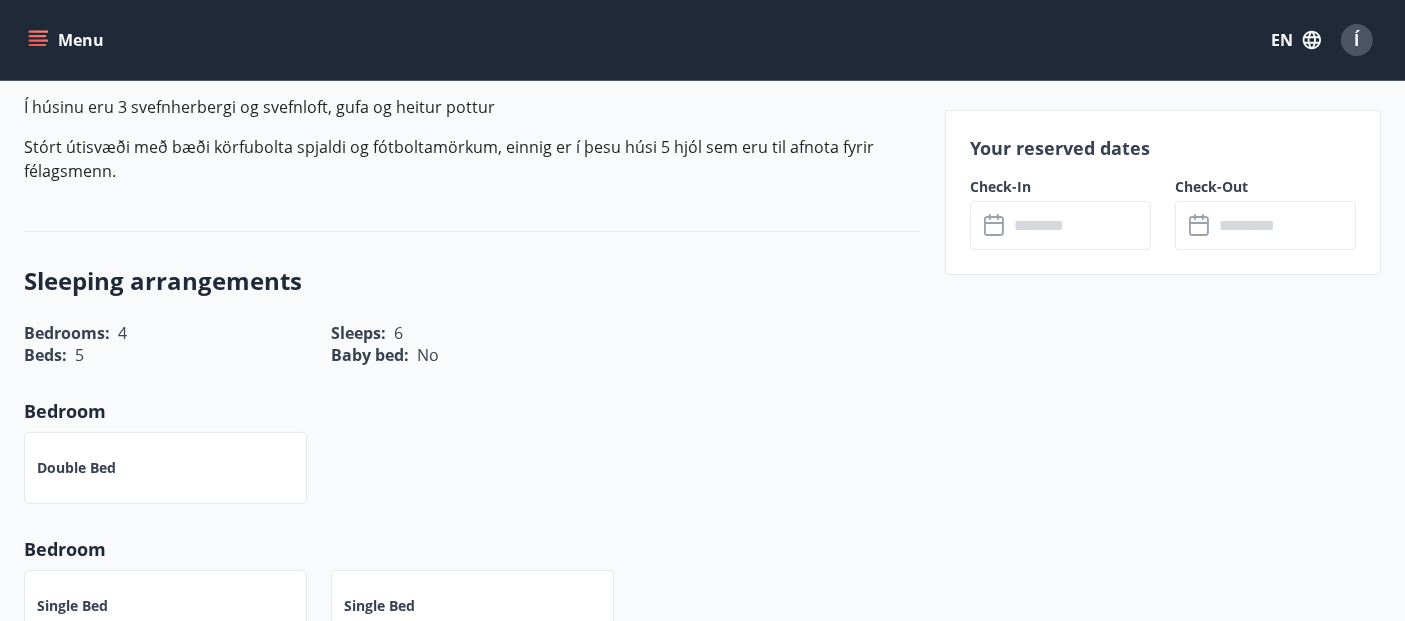 scroll, scrollTop: 685, scrollLeft: 0, axis: vertical 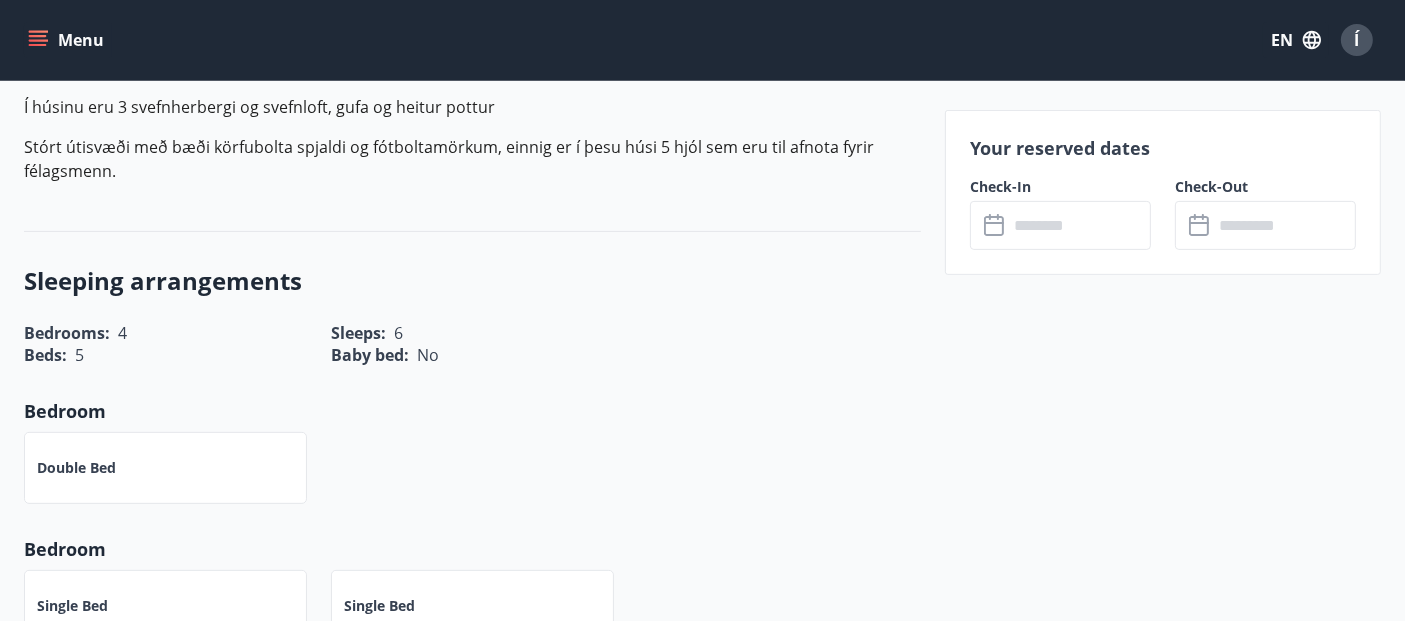 click at bounding box center [1079, 225] 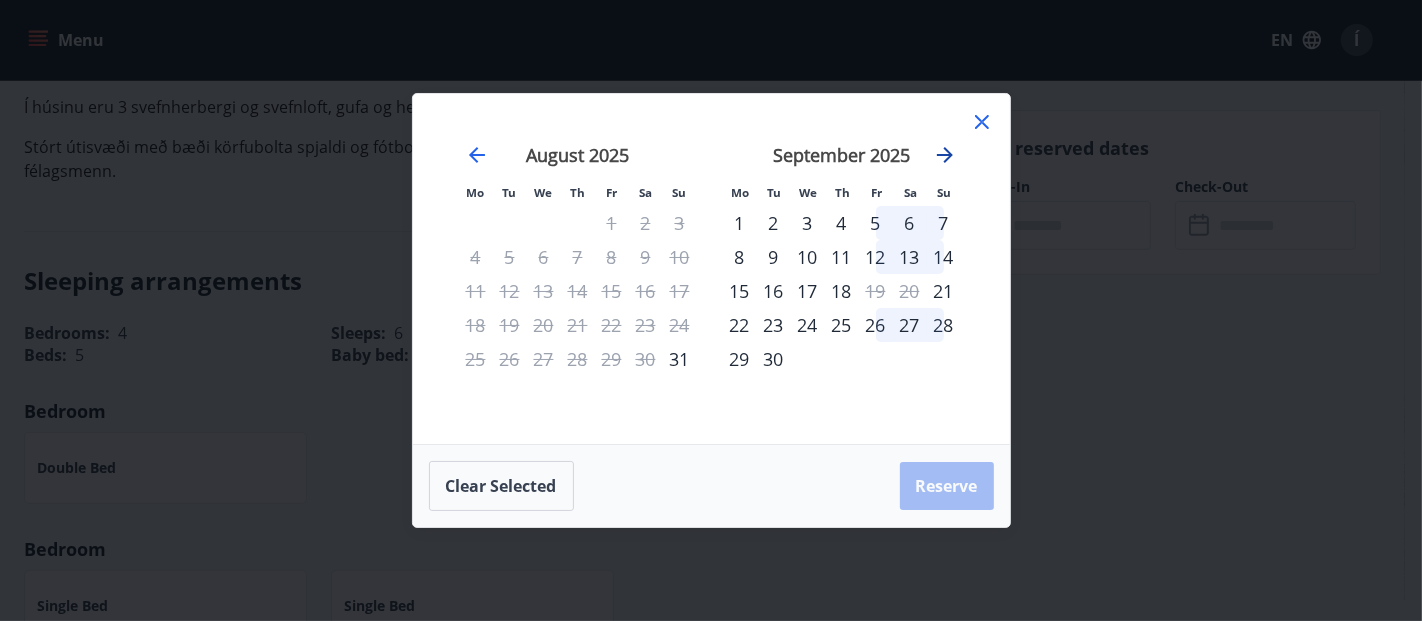 click 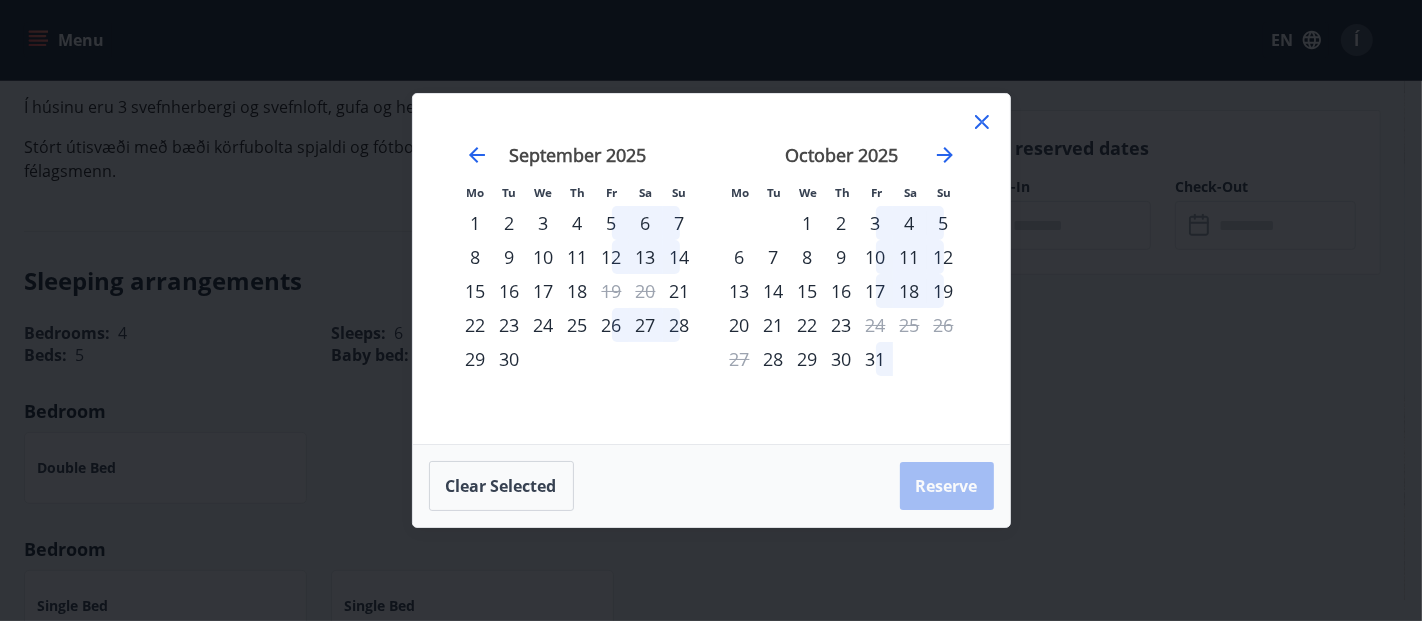 click on "30" at bounding box center [842, 359] 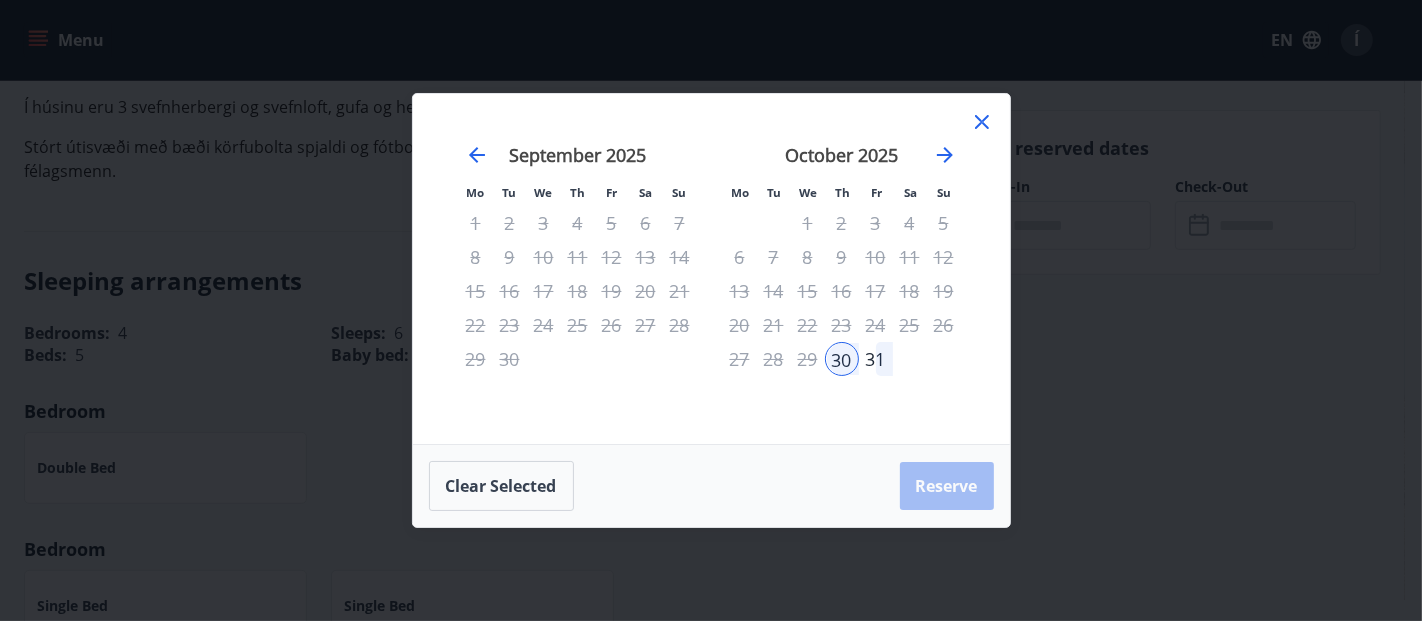 click on "31" at bounding box center [876, 359] 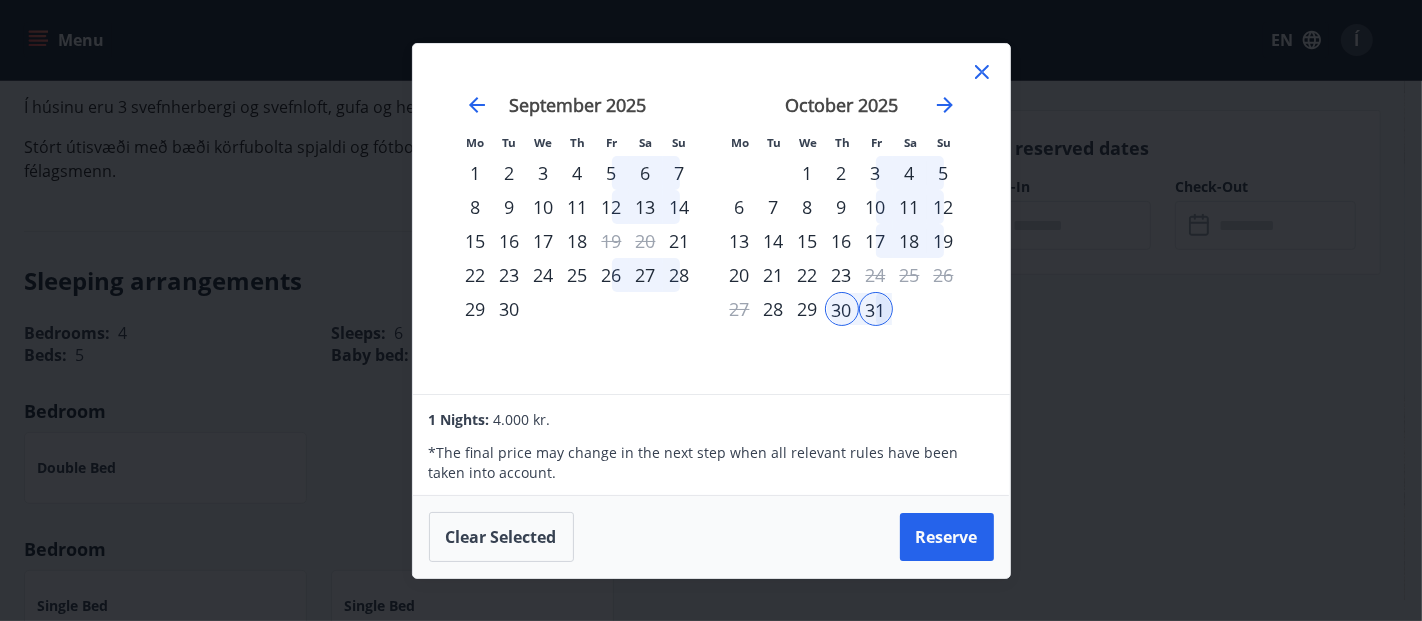 click on "31" at bounding box center (876, 309) 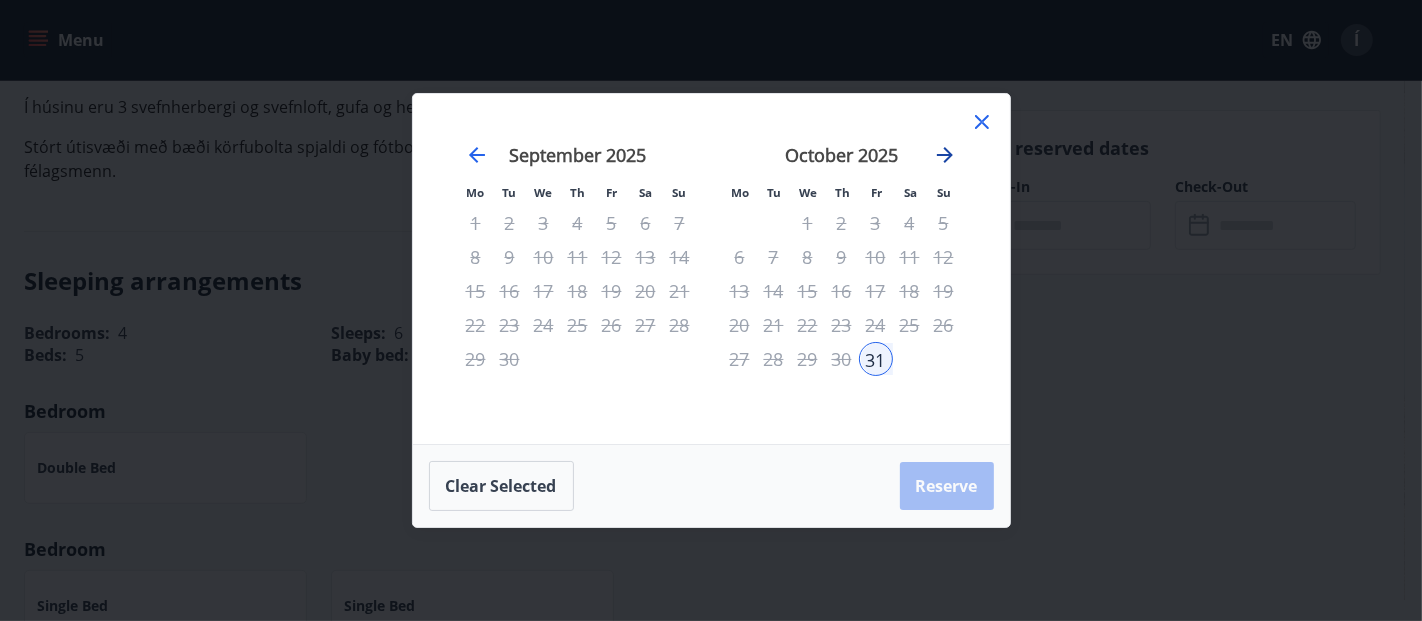 click 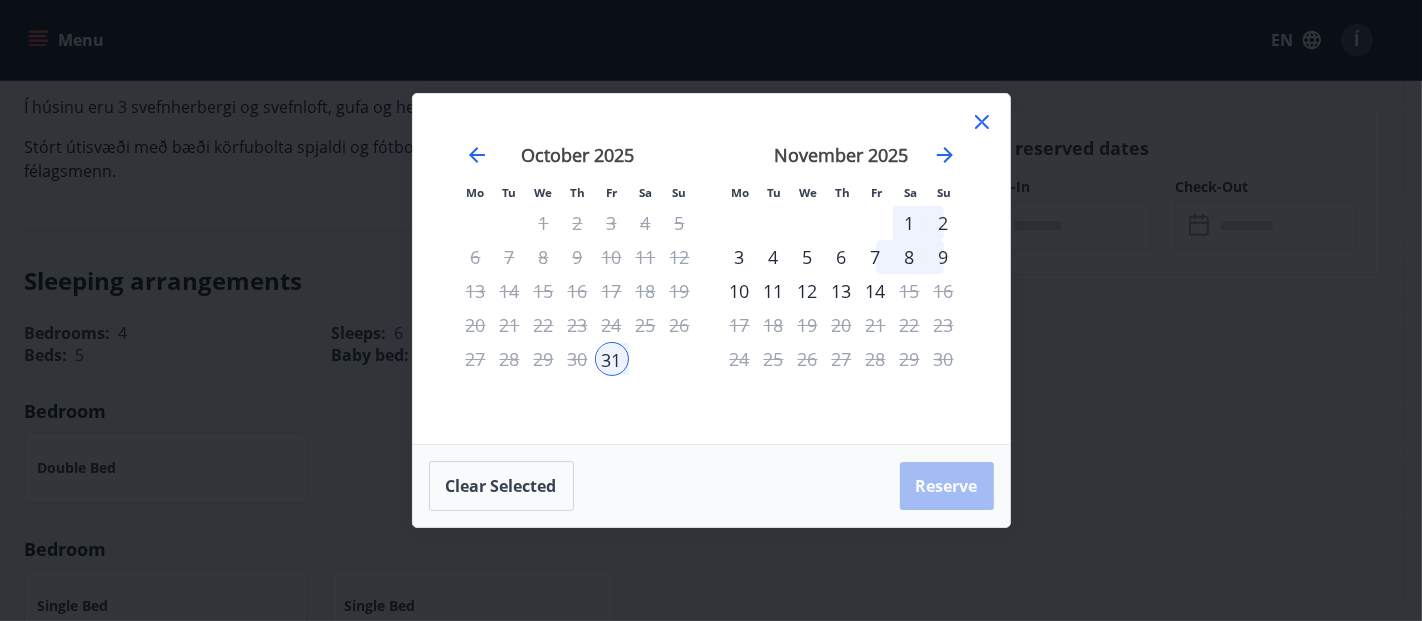 click on "1" at bounding box center (910, 223) 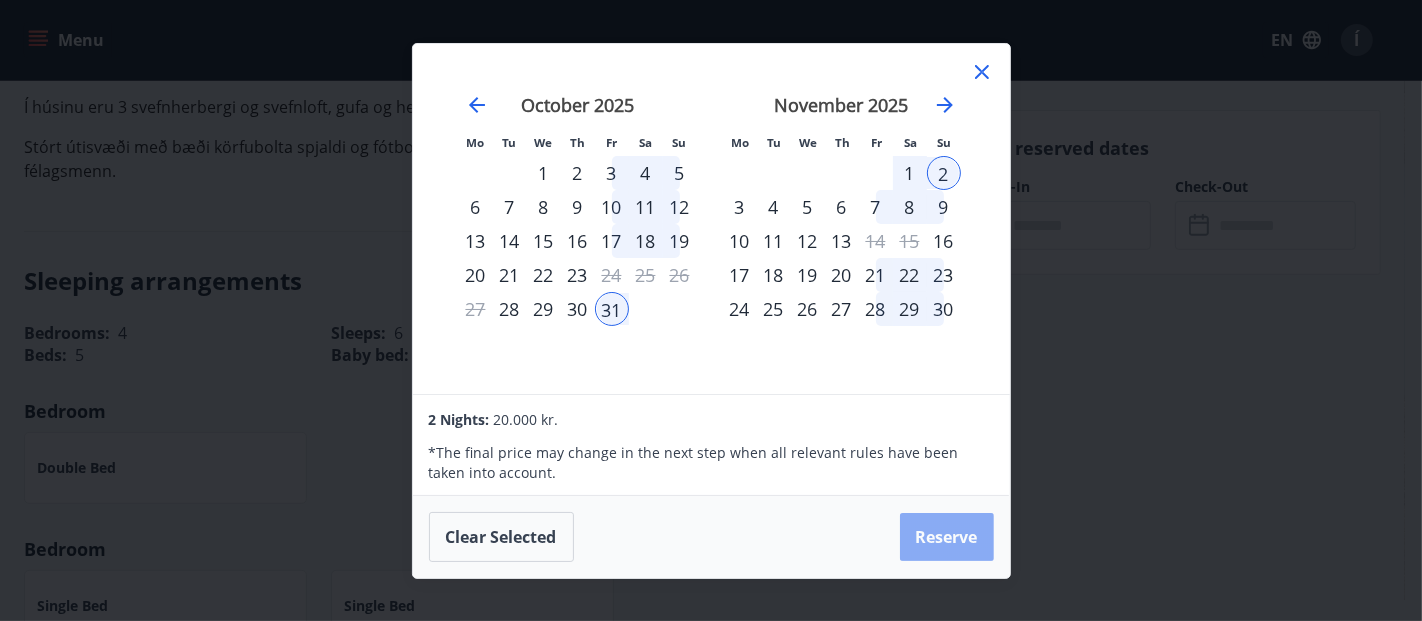 click on "Reserve" at bounding box center (947, 537) 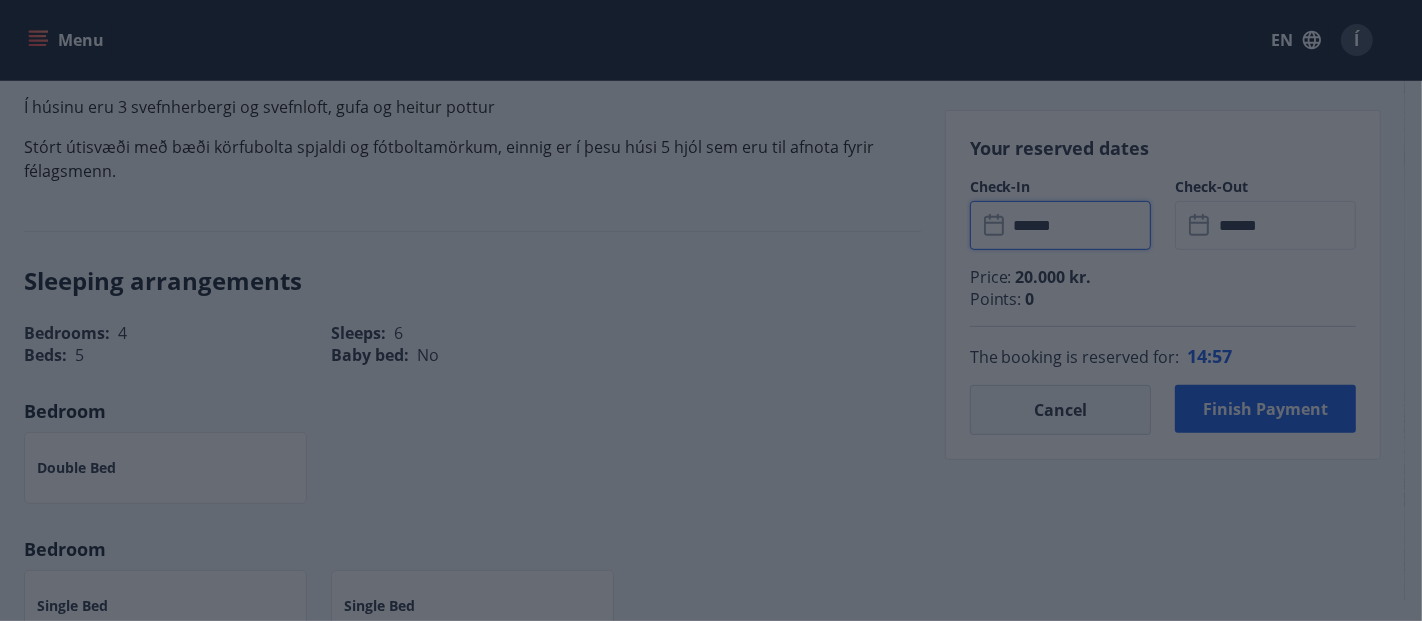 type on "******" 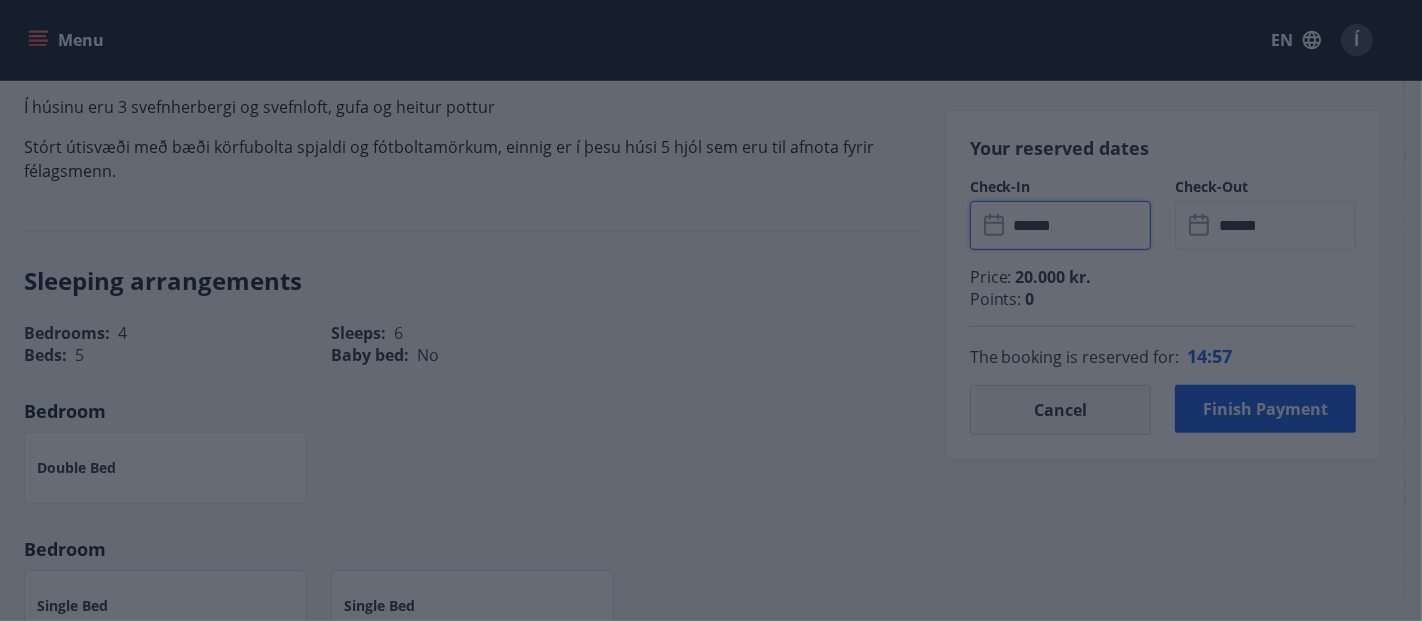 type on "******" 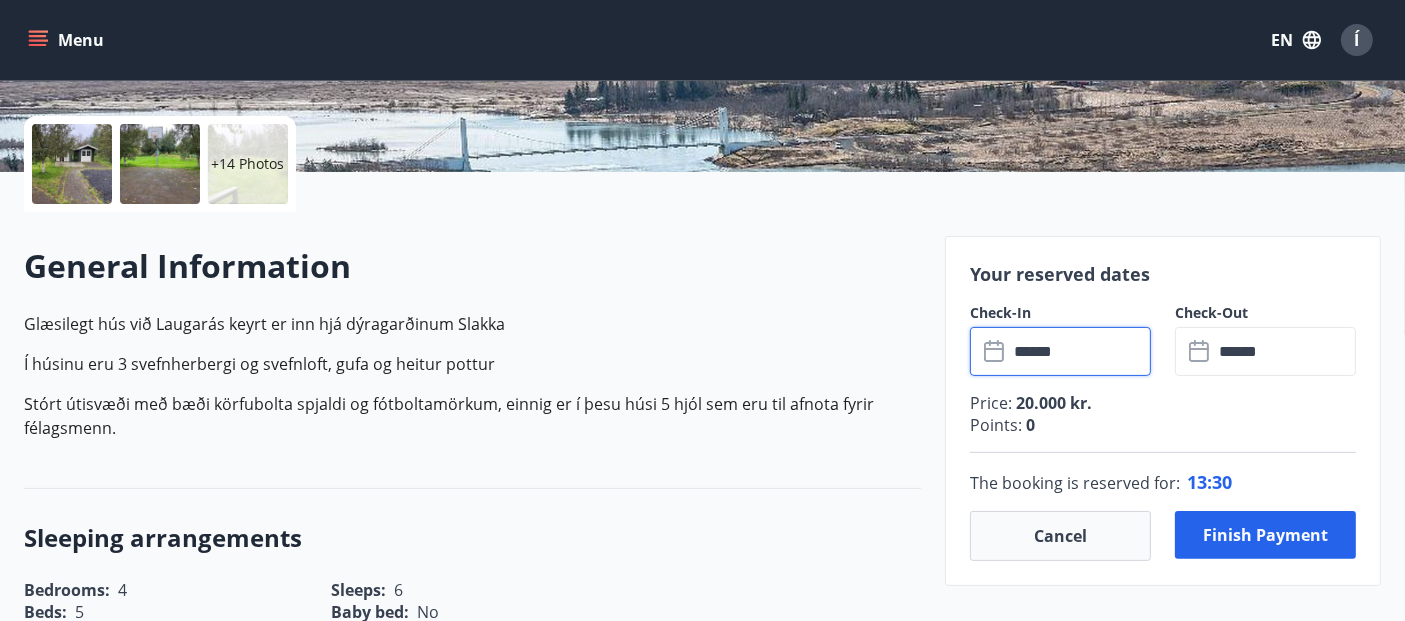 scroll, scrollTop: 451, scrollLeft: 0, axis: vertical 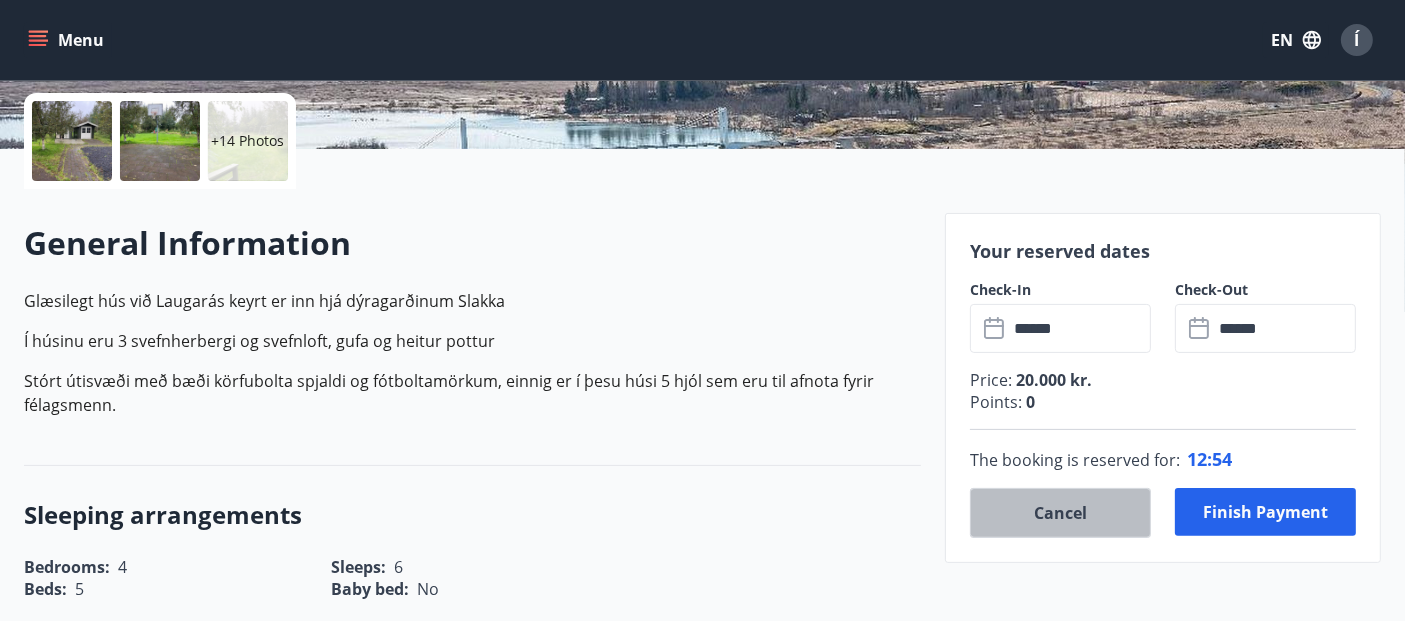 click on "Cancel" at bounding box center (1060, 513) 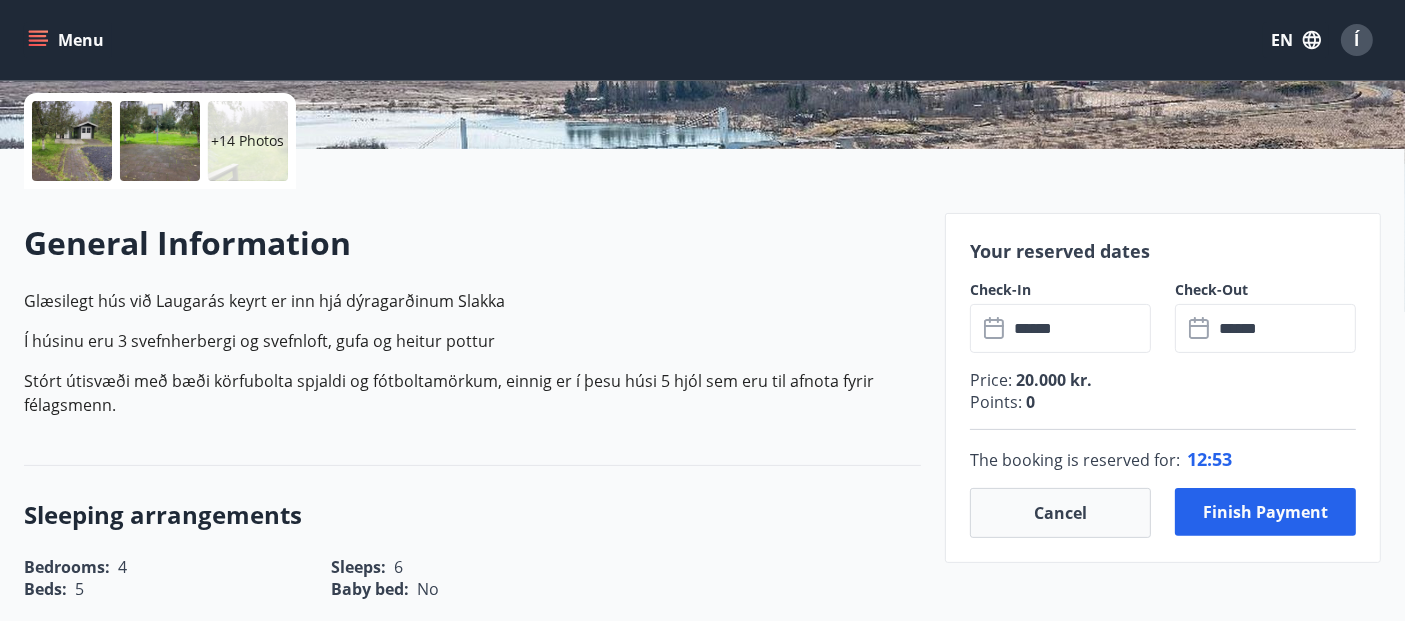 type 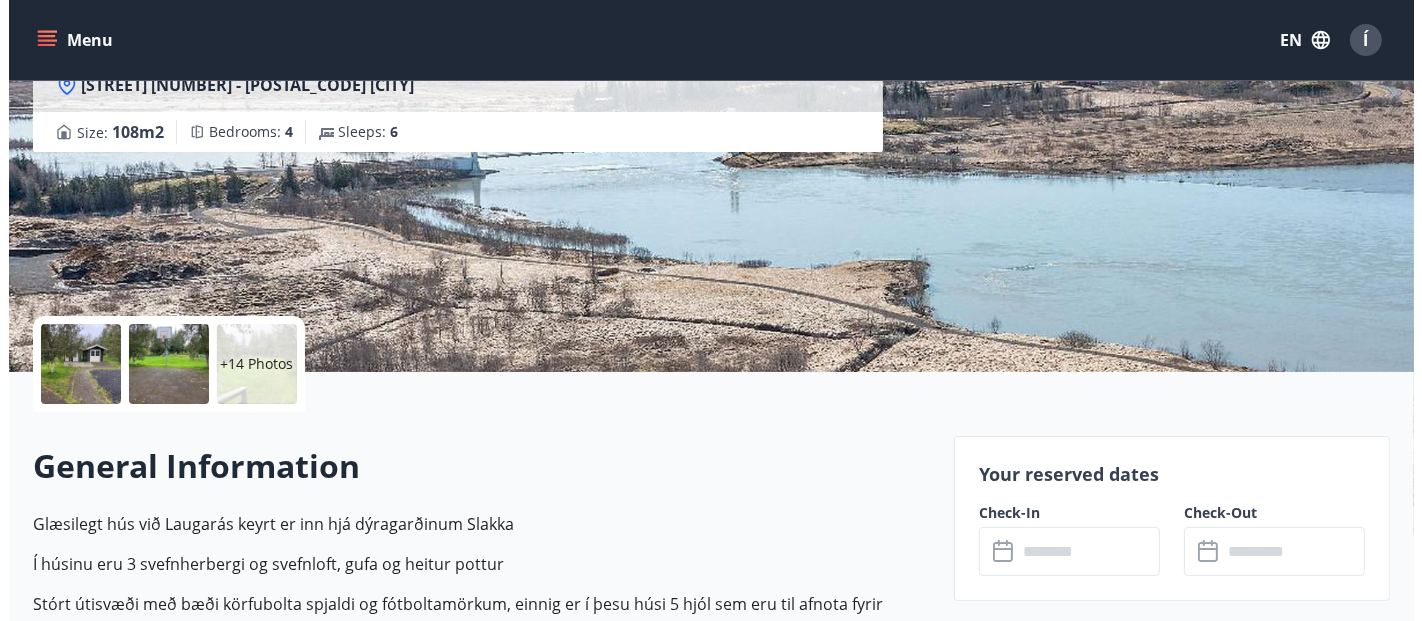 scroll, scrollTop: 302, scrollLeft: 0, axis: vertical 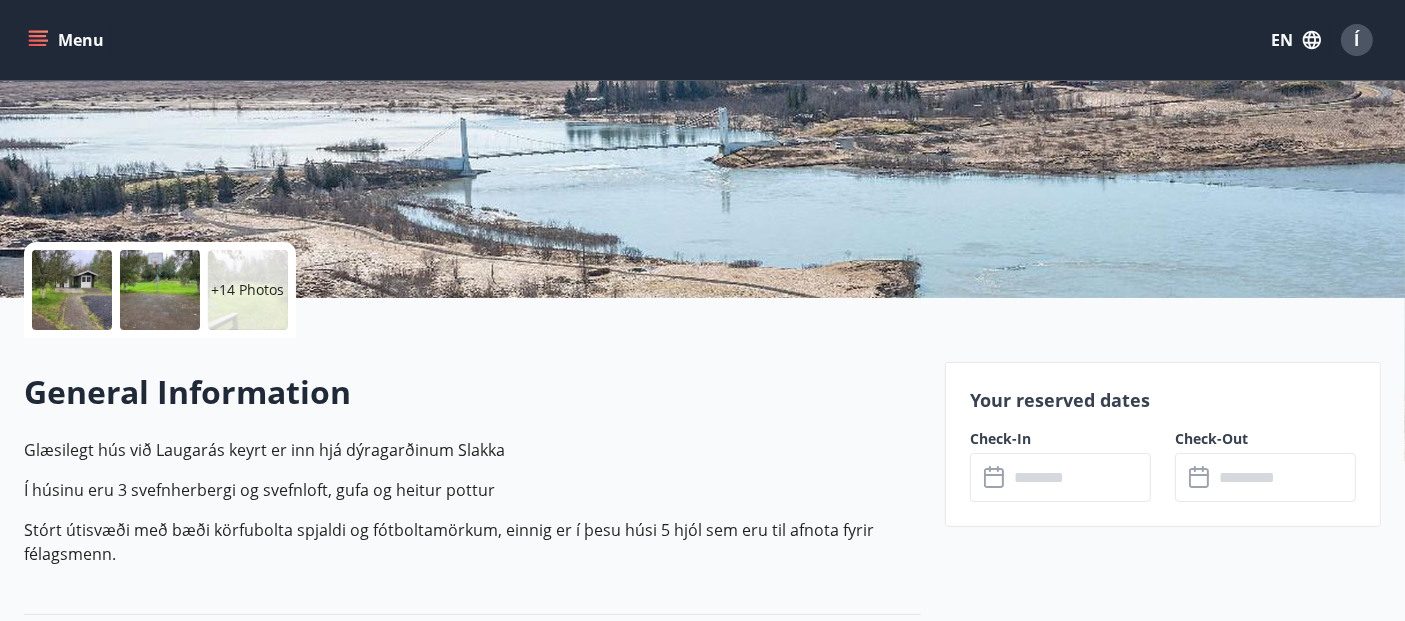 click at bounding box center (72, 290) 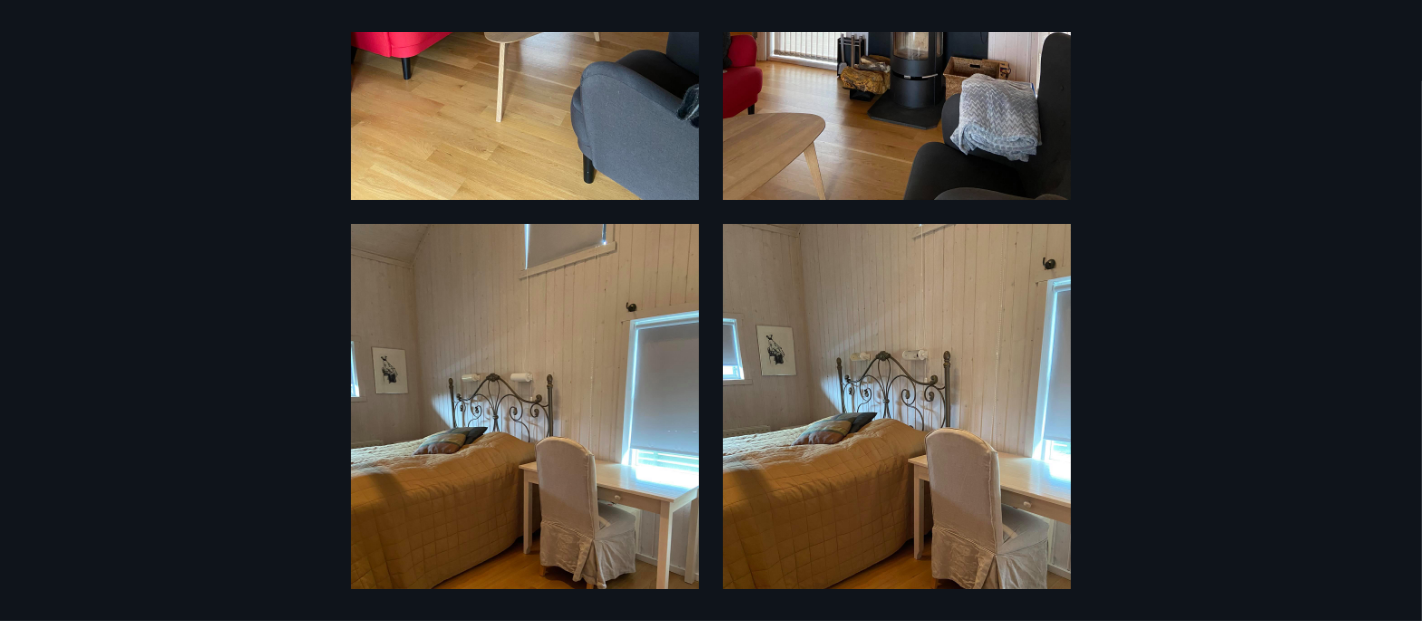 scroll, scrollTop: 4384, scrollLeft: 0, axis: vertical 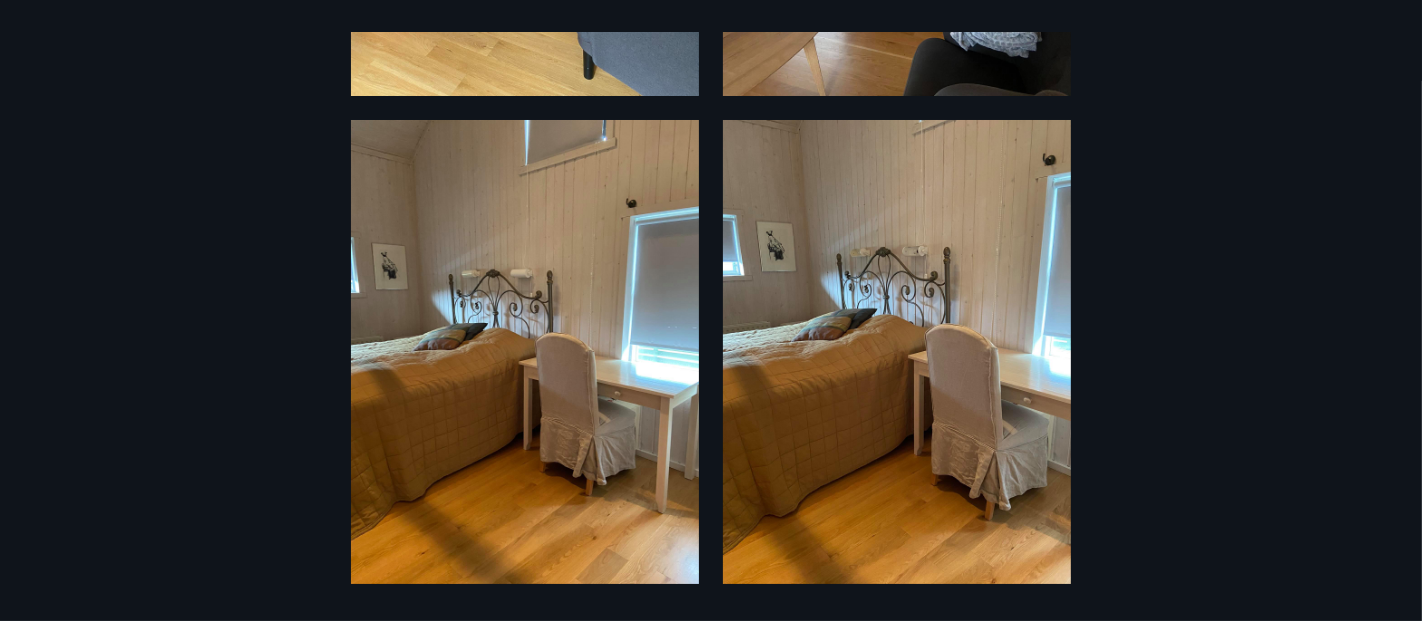 click on "20   Photos" at bounding box center [711, 310] 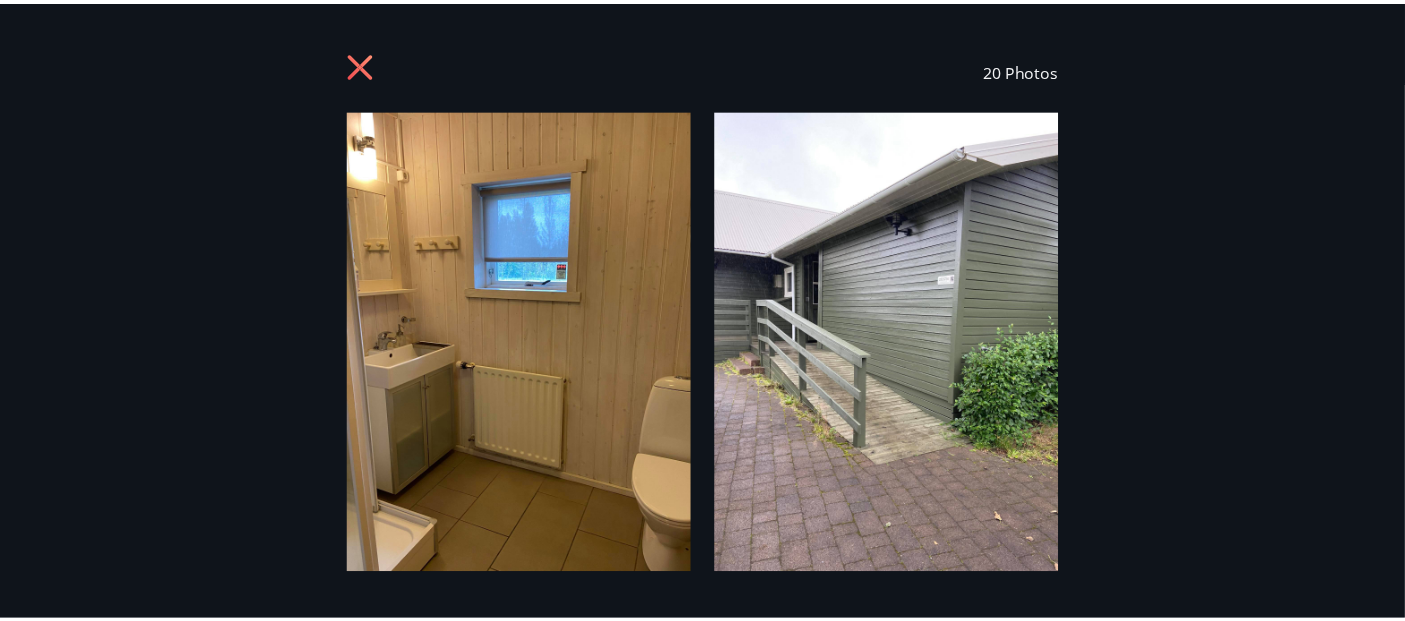 scroll, scrollTop: 0, scrollLeft: 0, axis: both 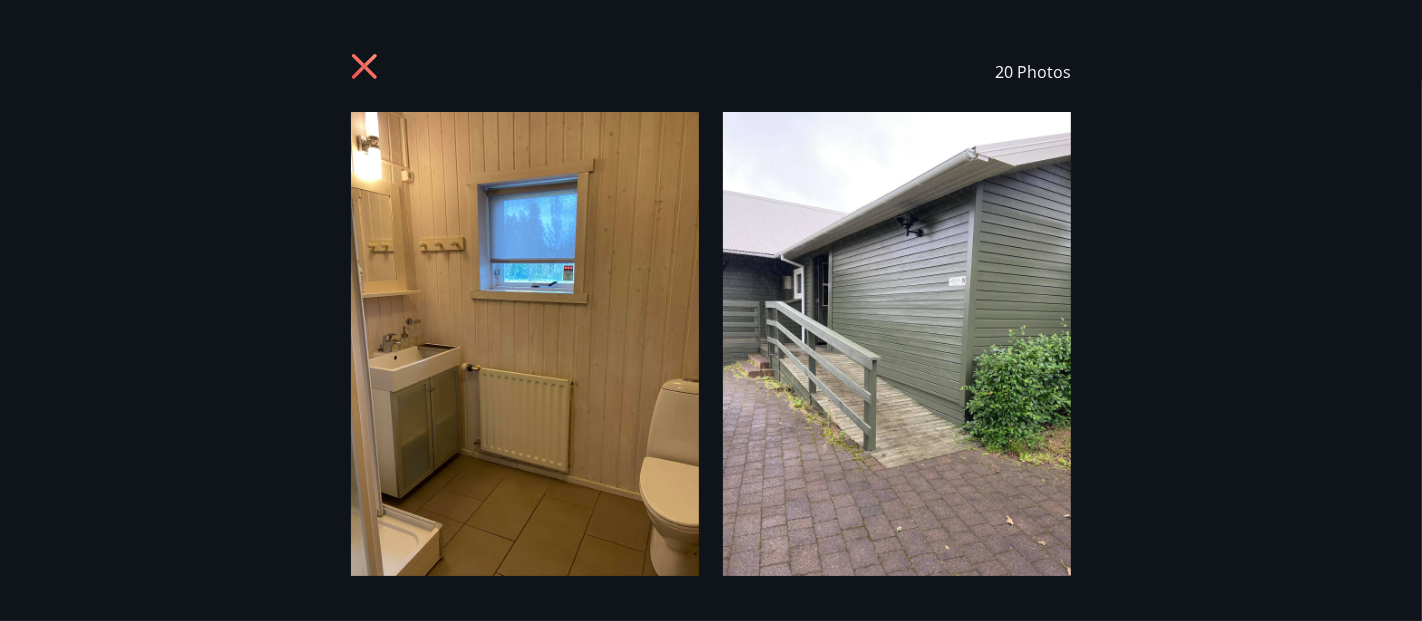 click 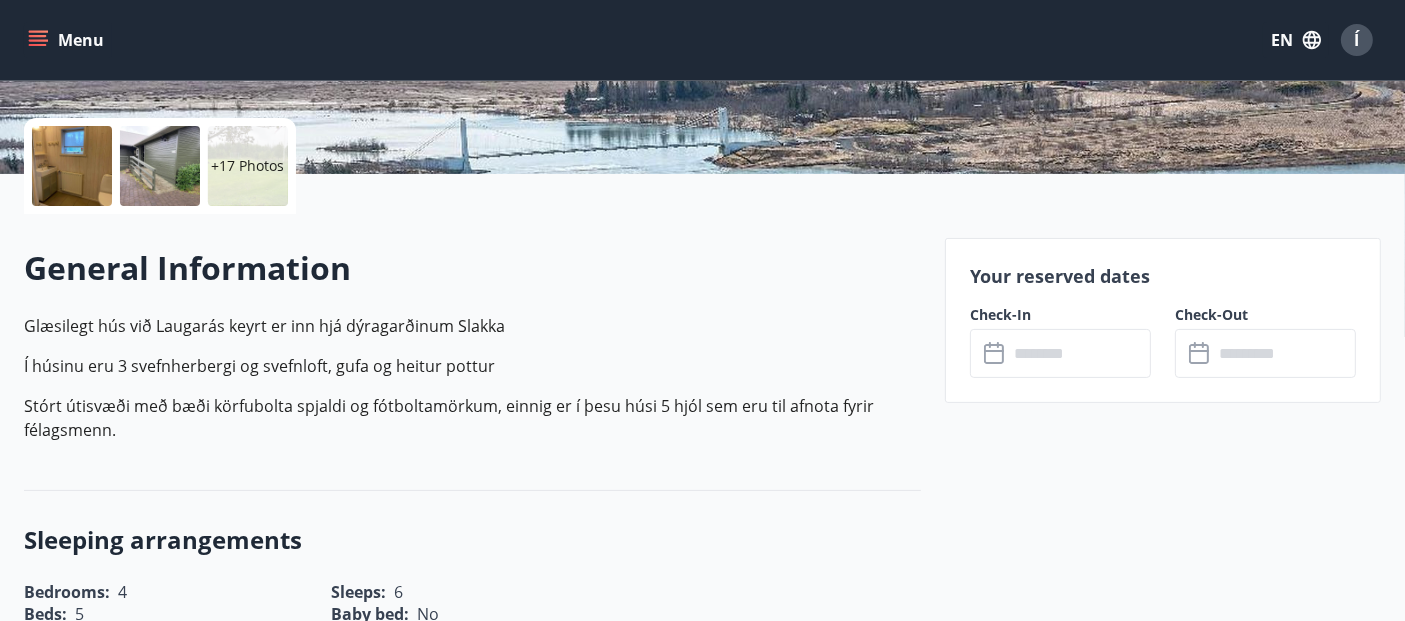 scroll, scrollTop: 448, scrollLeft: 0, axis: vertical 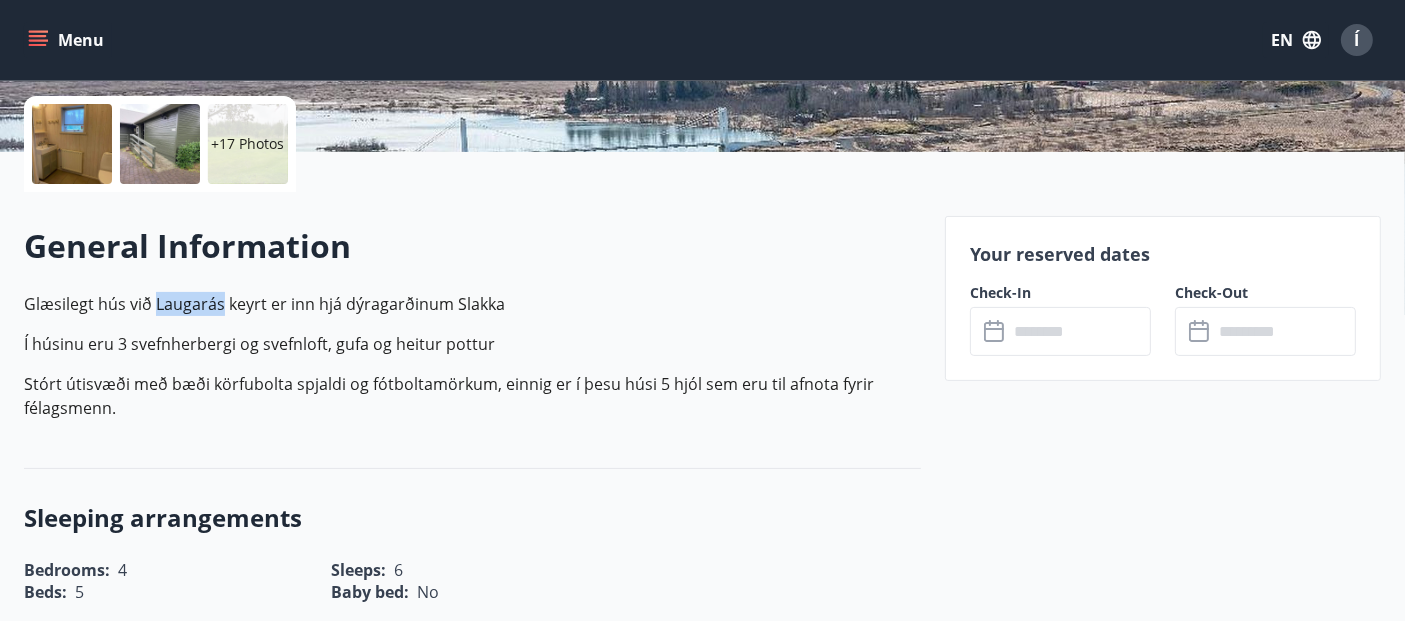 drag, startPoint x: 152, startPoint y: 299, endPoint x: 219, endPoint y: 298, distance: 67.00746 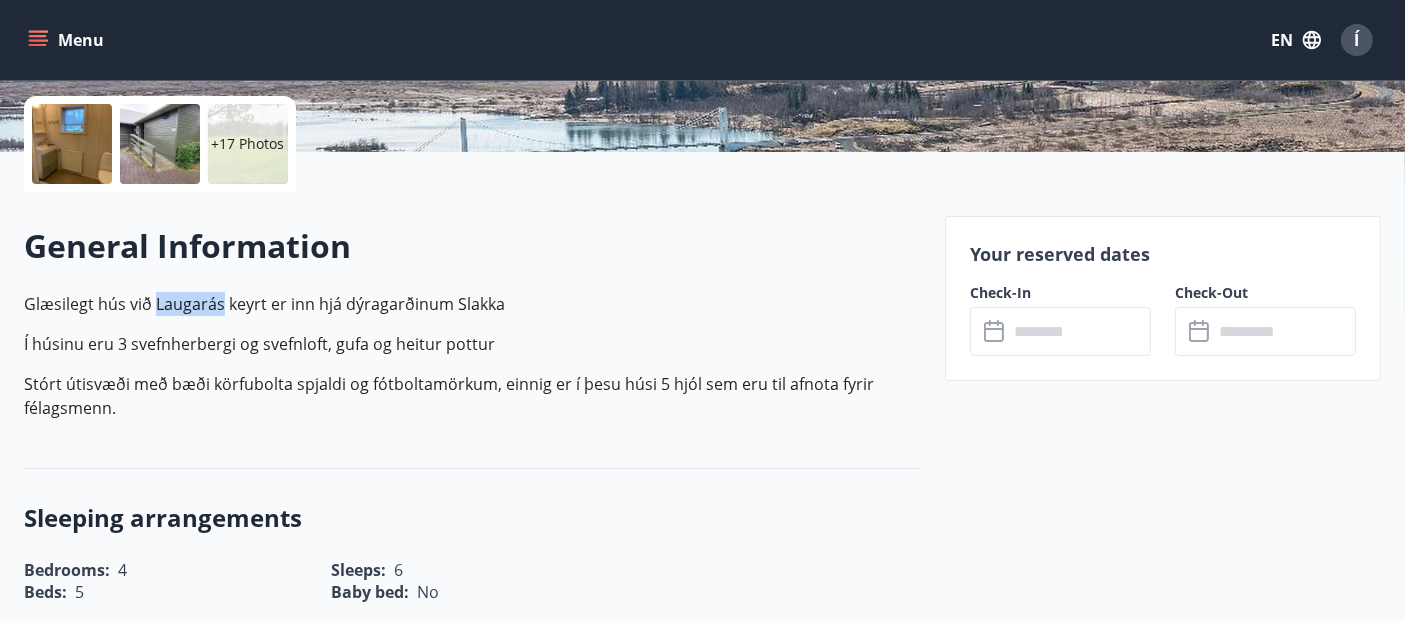 click on "Glæsilegt hús við Laugarás keyrt er inn hjá dýragarðinum Slakka" at bounding box center (472, 304) 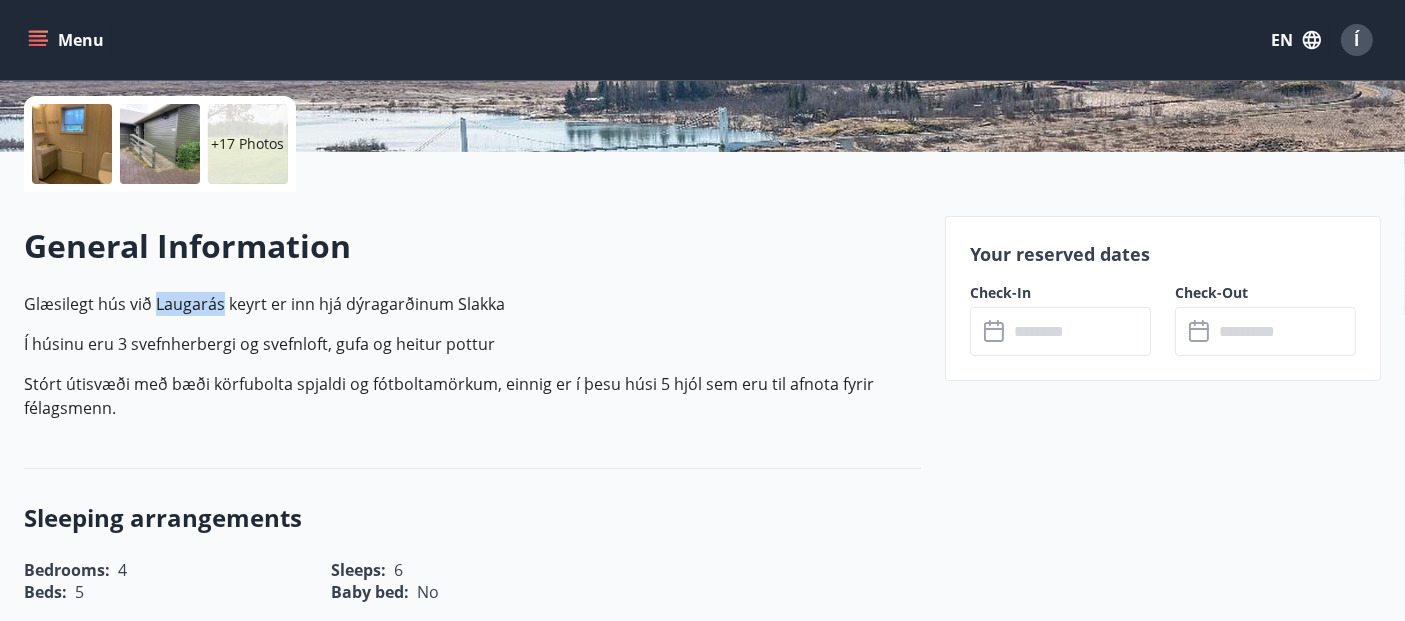 copy on "[CITY]" 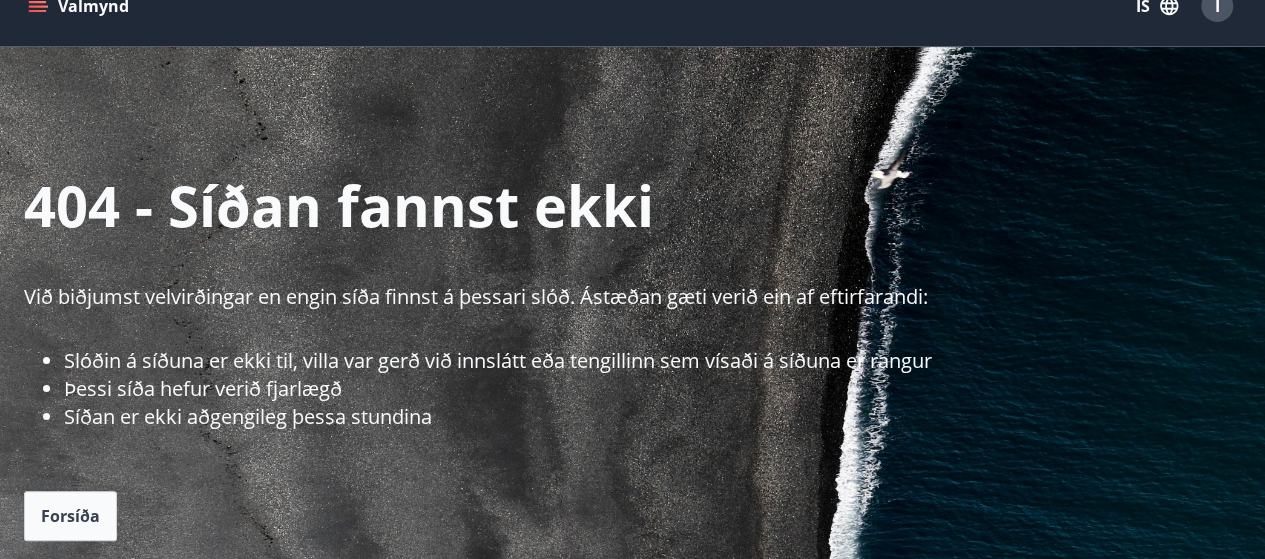 scroll, scrollTop: 28, scrollLeft: 0, axis: vertical 